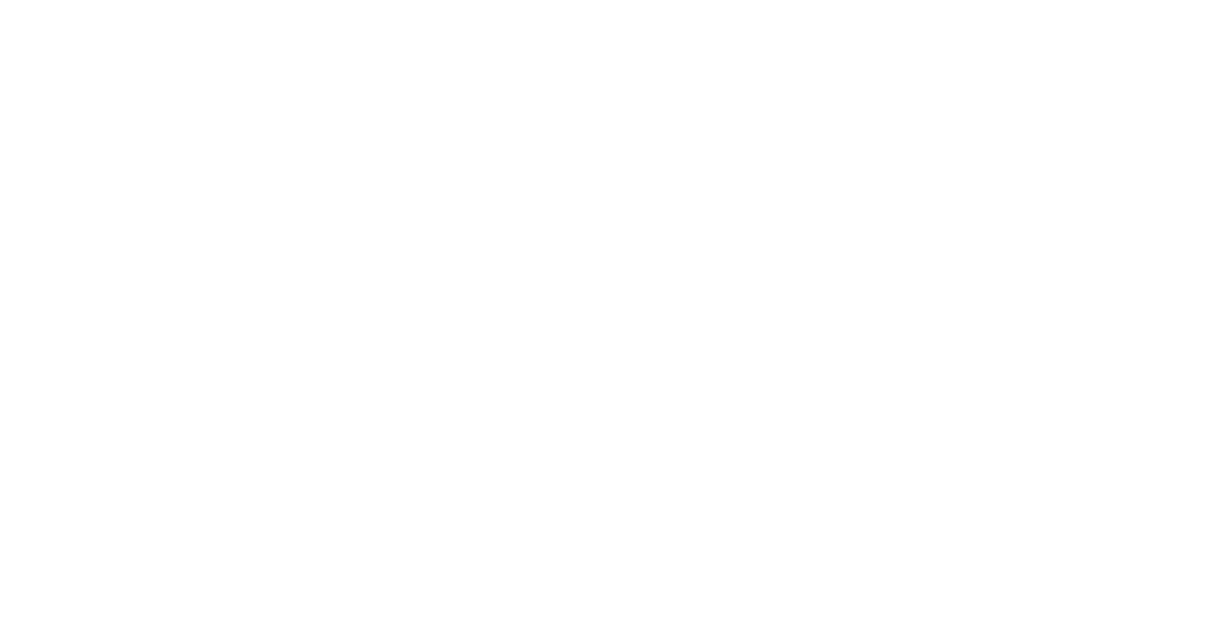 scroll, scrollTop: 0, scrollLeft: 0, axis: both 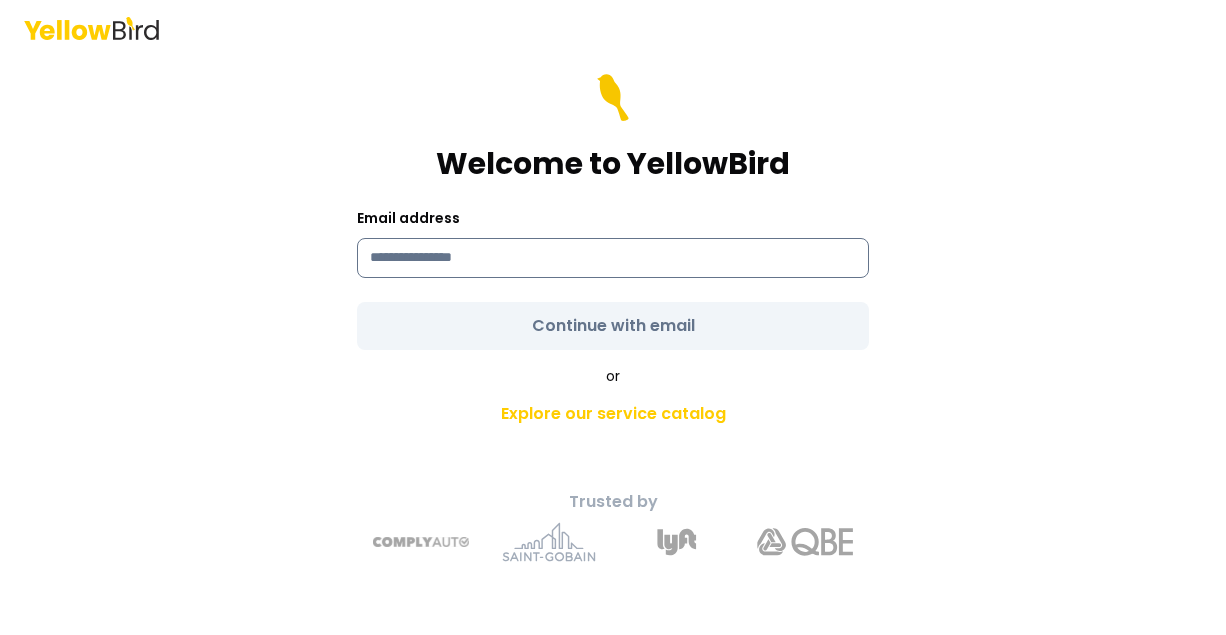 click at bounding box center [613, 258] 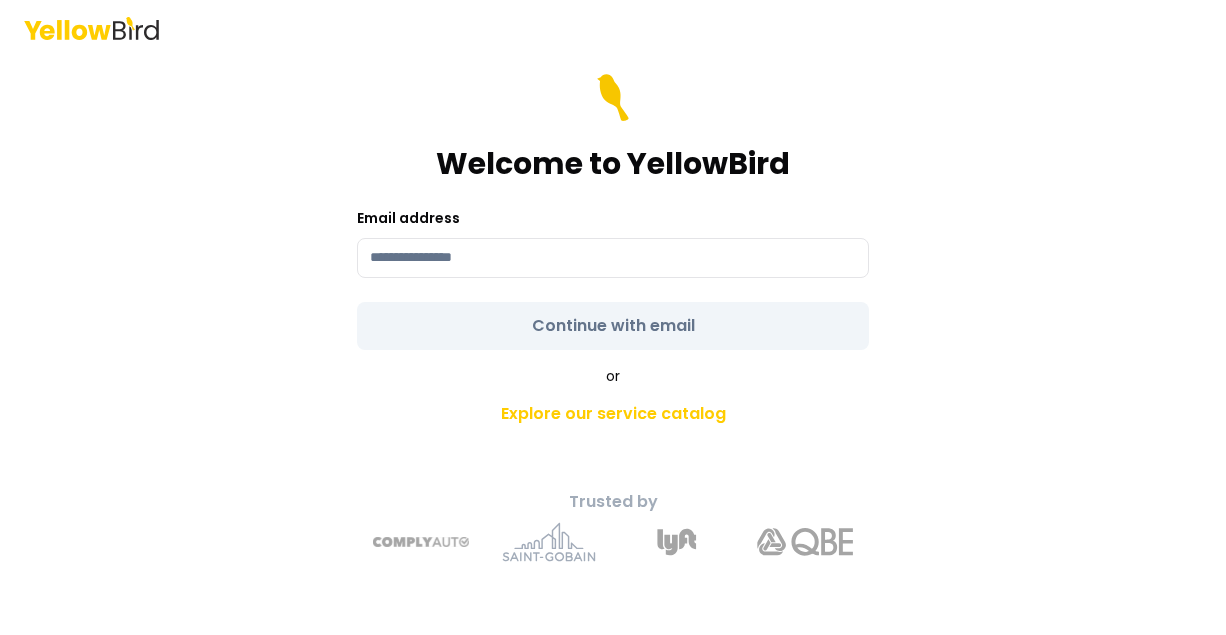 type on "**********" 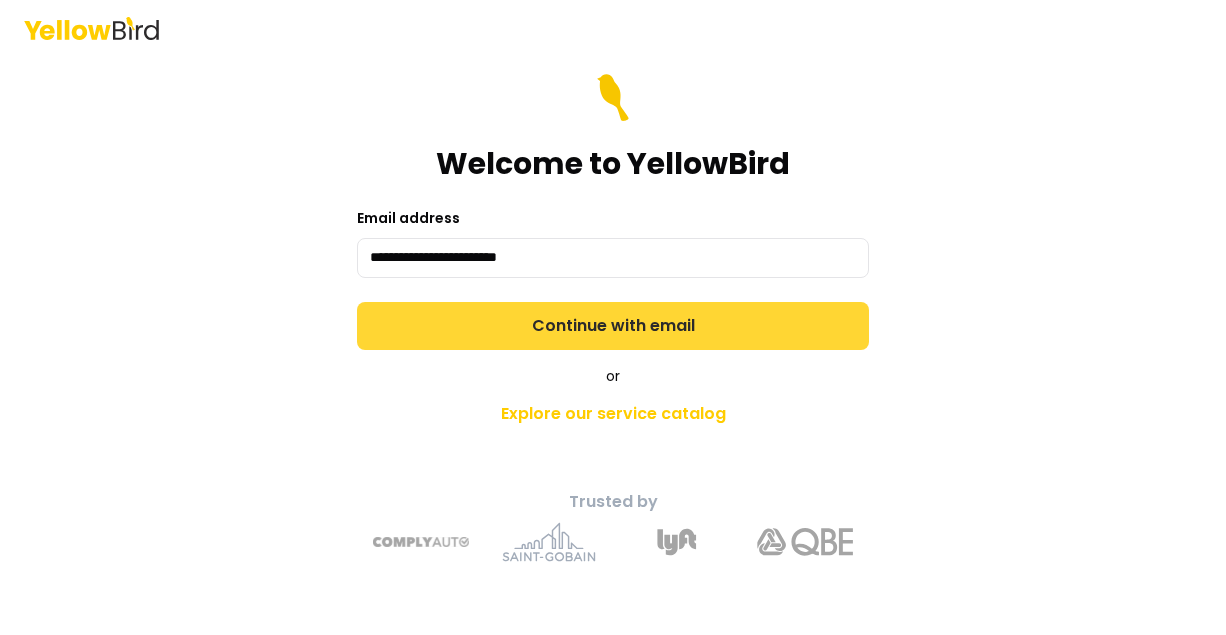 click on "Continue with email" at bounding box center (613, 326) 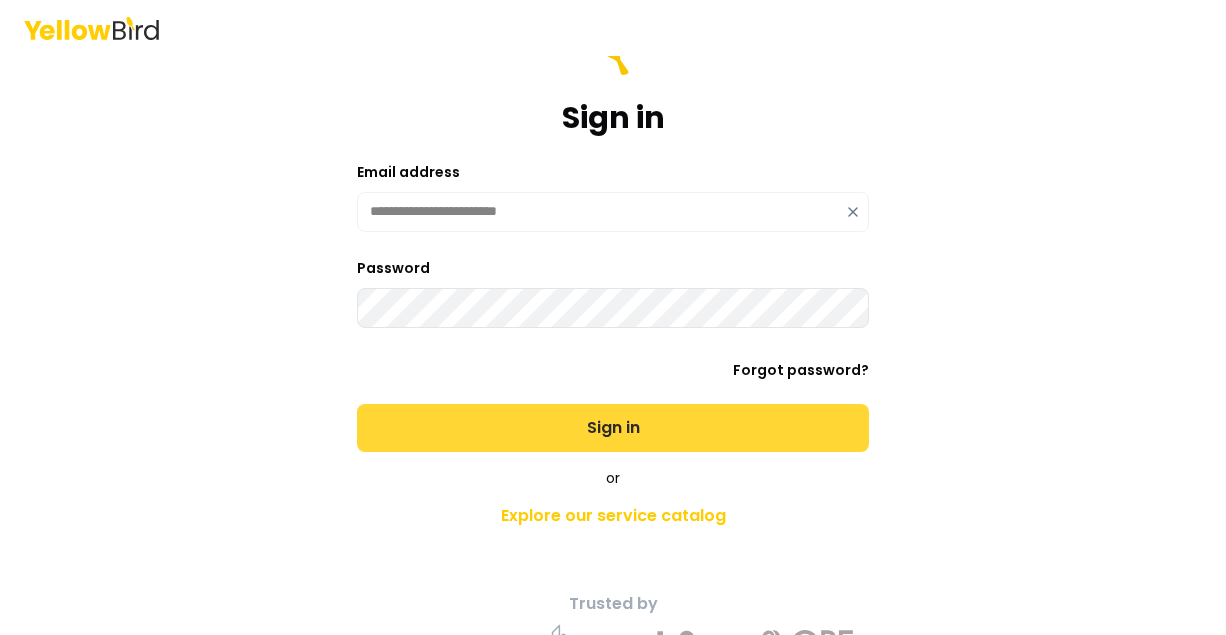 click on "Sign in" at bounding box center [613, 428] 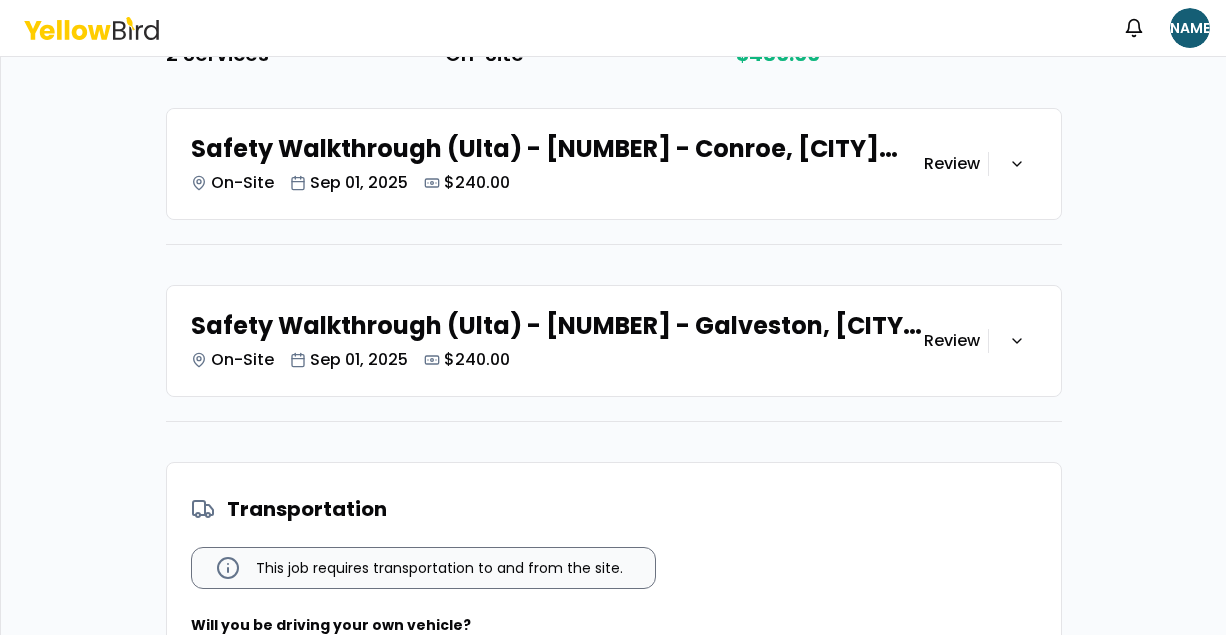 scroll, scrollTop: 521, scrollLeft: 0, axis: vertical 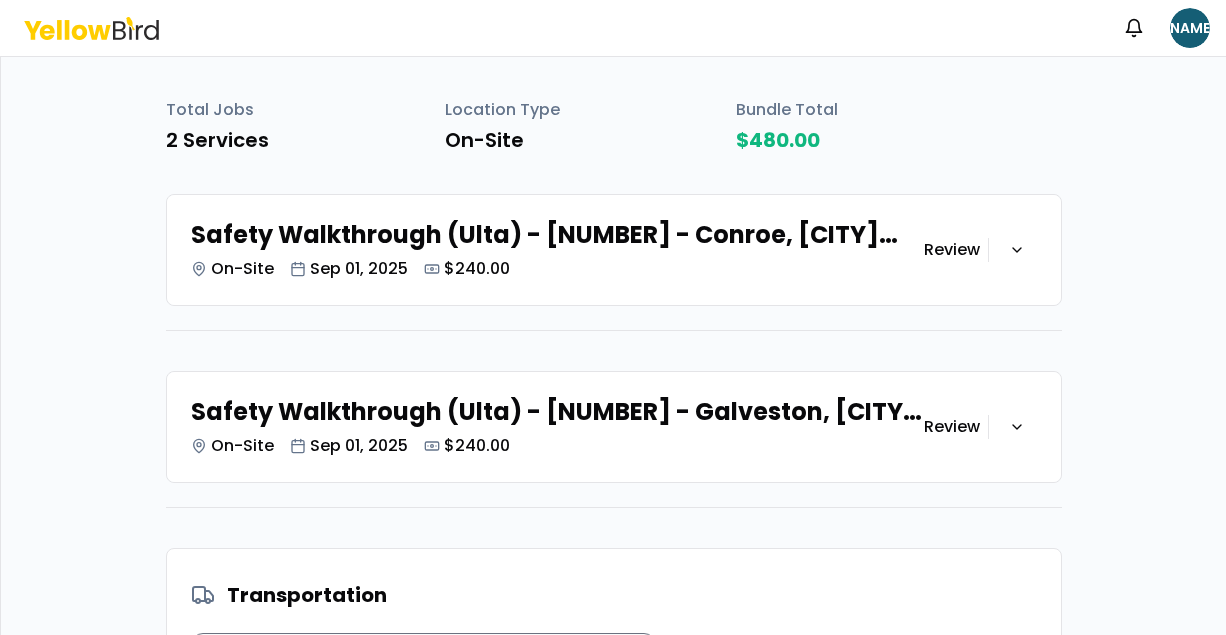 click on "Review" at bounding box center [952, 250] 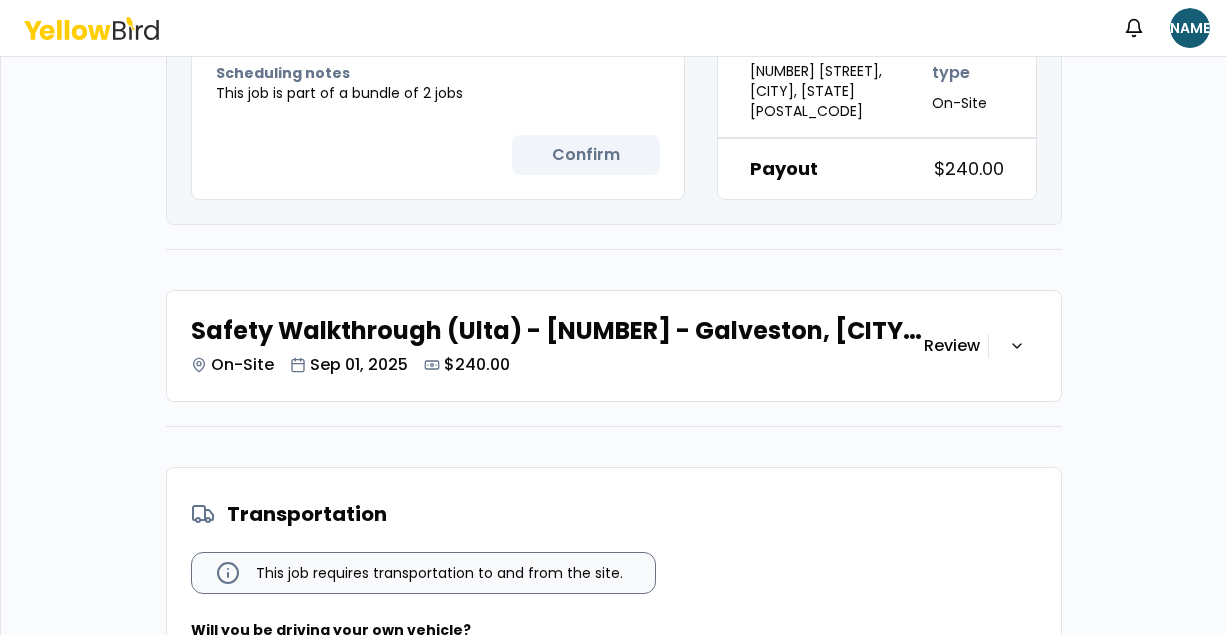 scroll, scrollTop: 1733, scrollLeft: 0, axis: vertical 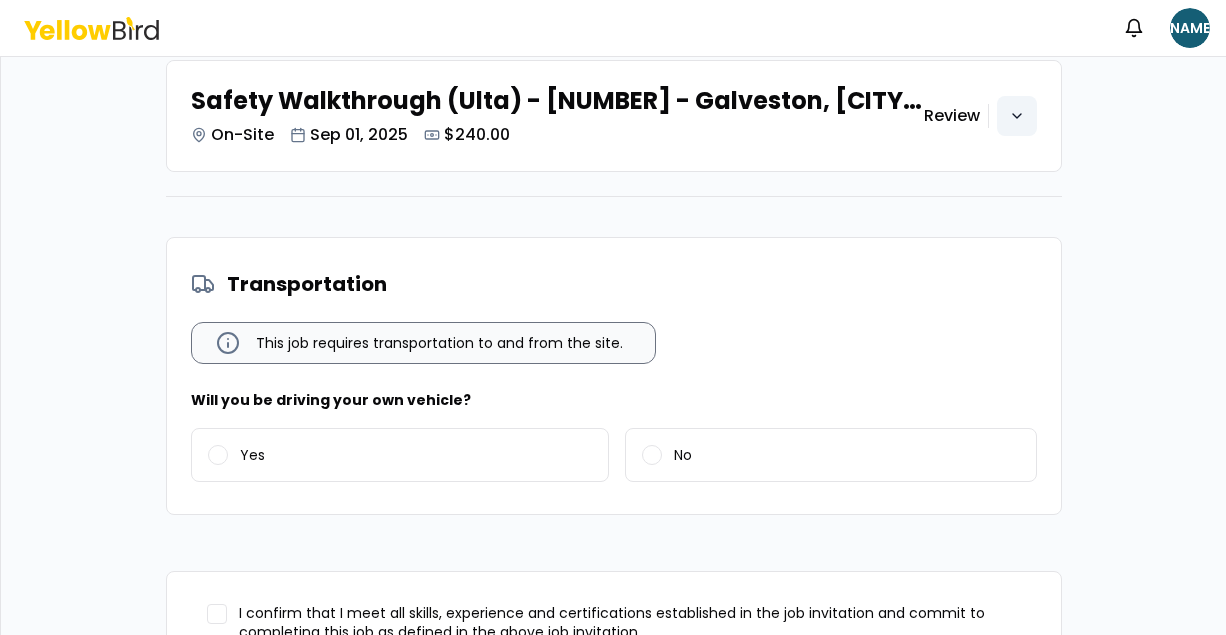click 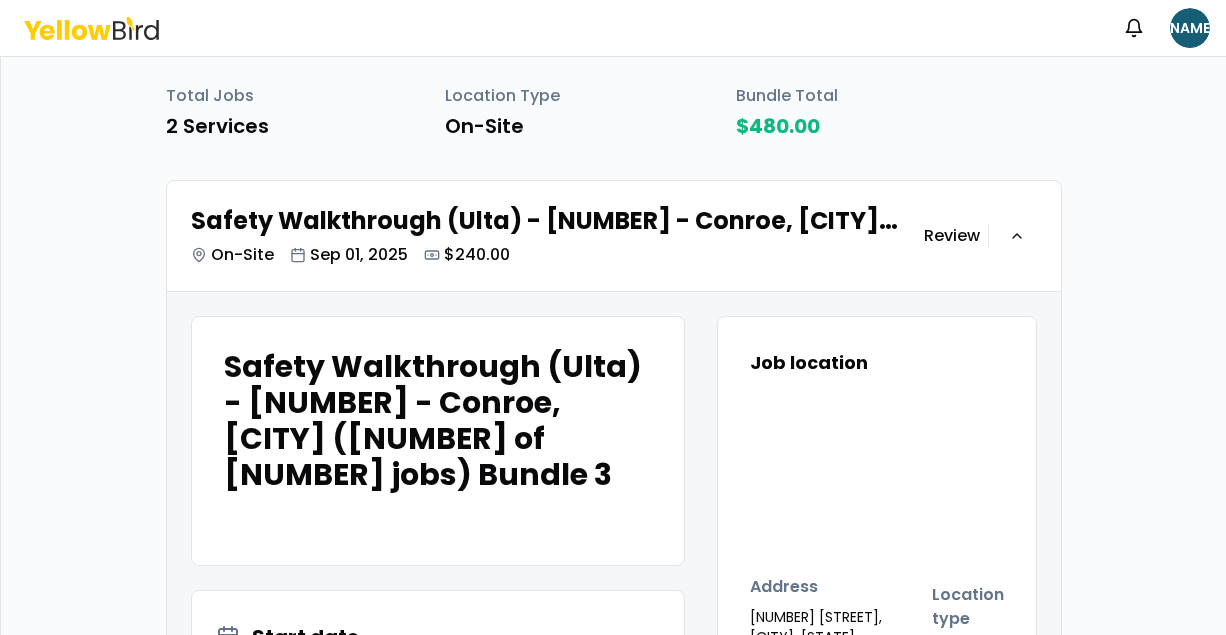 scroll, scrollTop: 659, scrollLeft: 0, axis: vertical 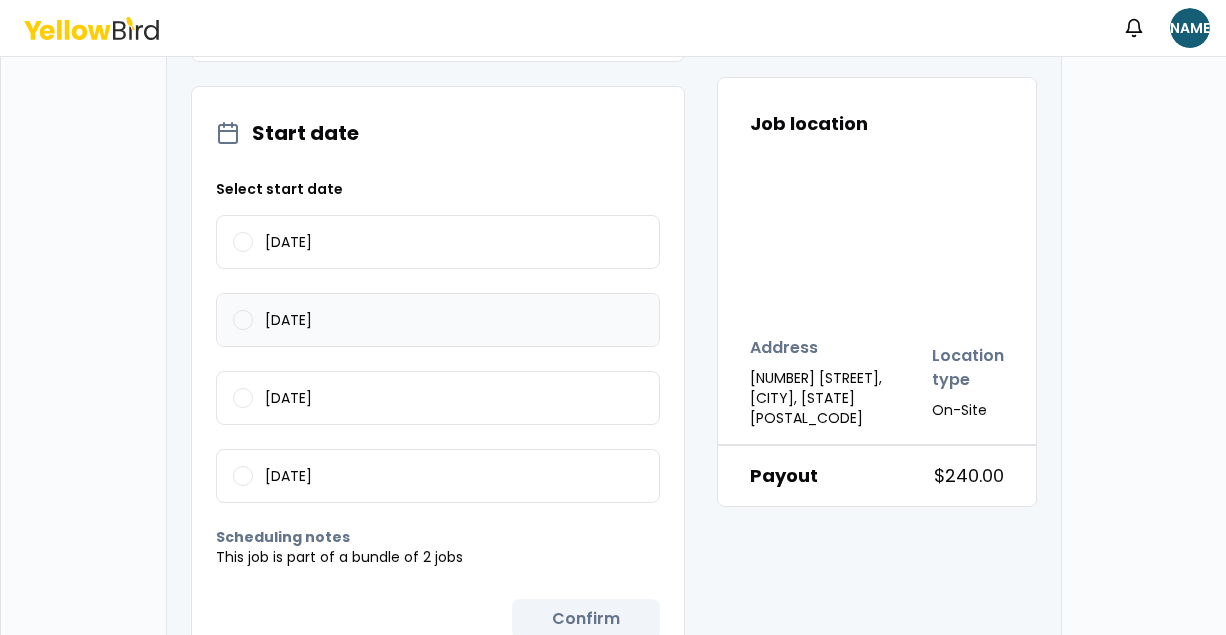 click on "09/08/2025" at bounding box center (243, 320) 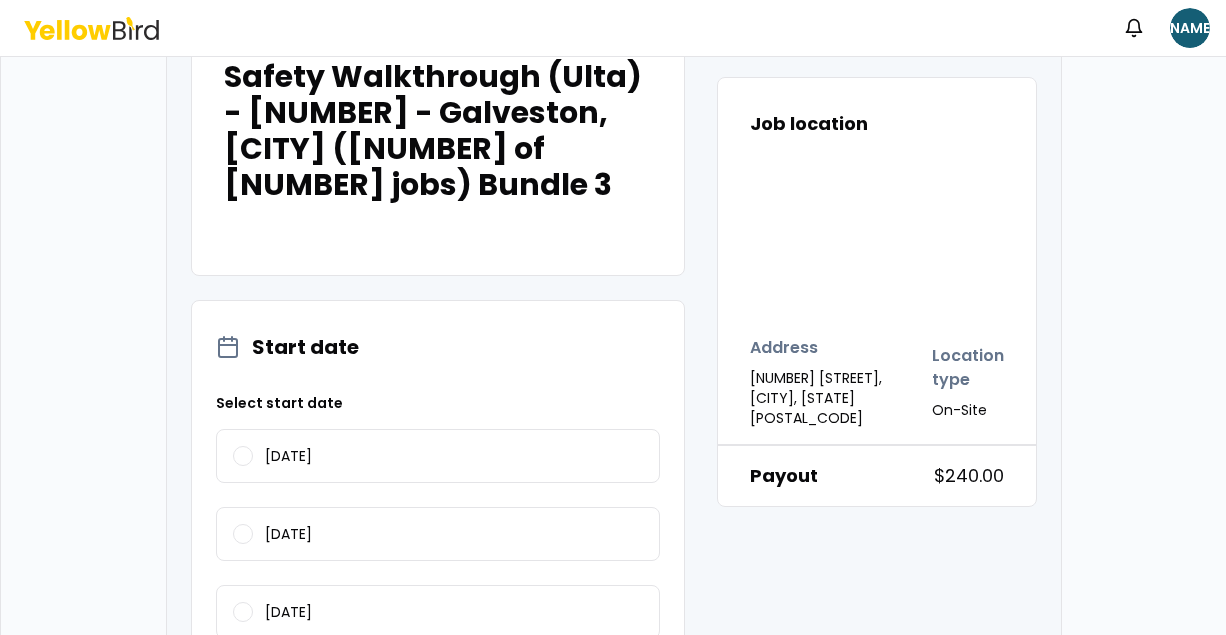 scroll, scrollTop: 2085, scrollLeft: 0, axis: vertical 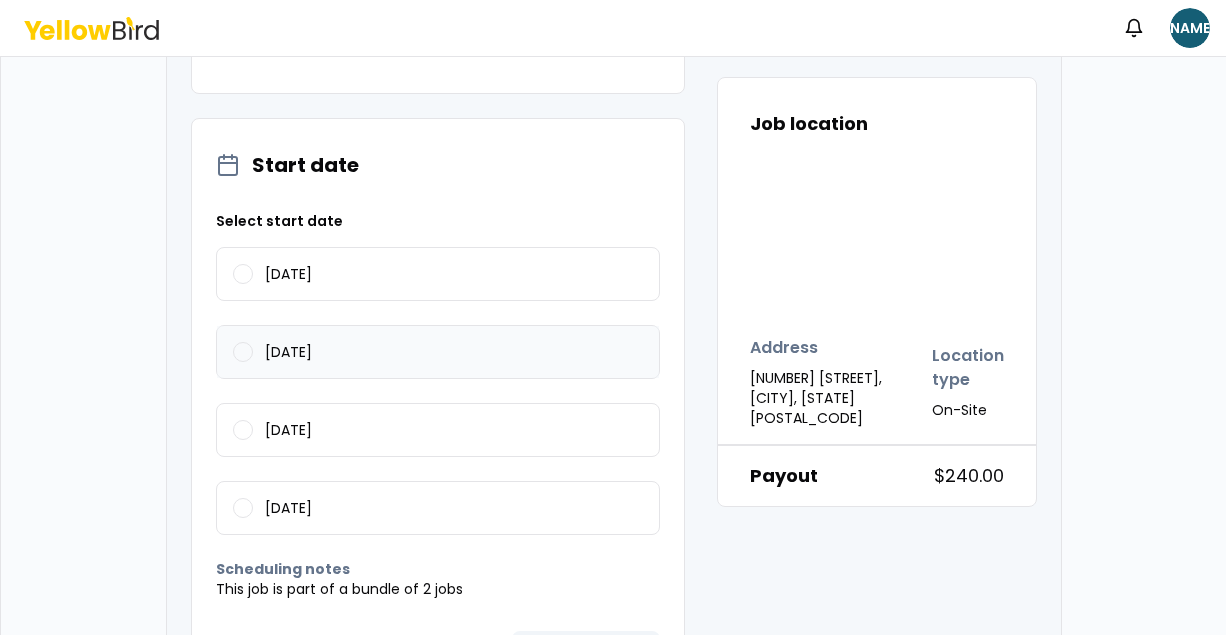 click on "09/08/2025" at bounding box center (243, 352) 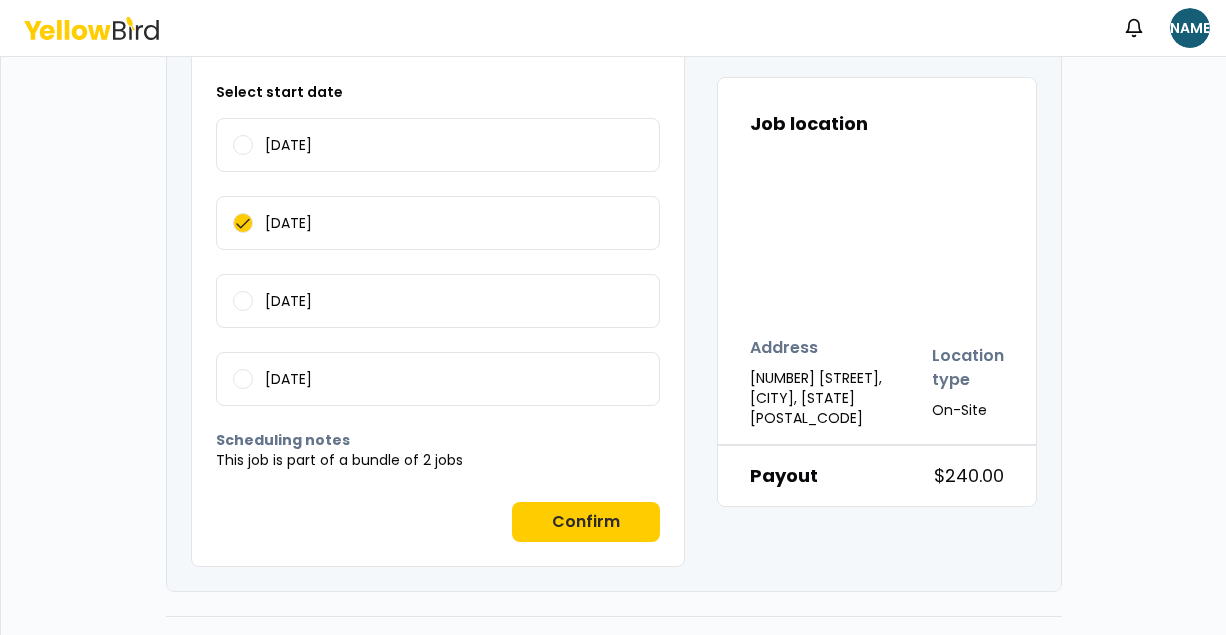 scroll, scrollTop: 1323, scrollLeft: 0, axis: vertical 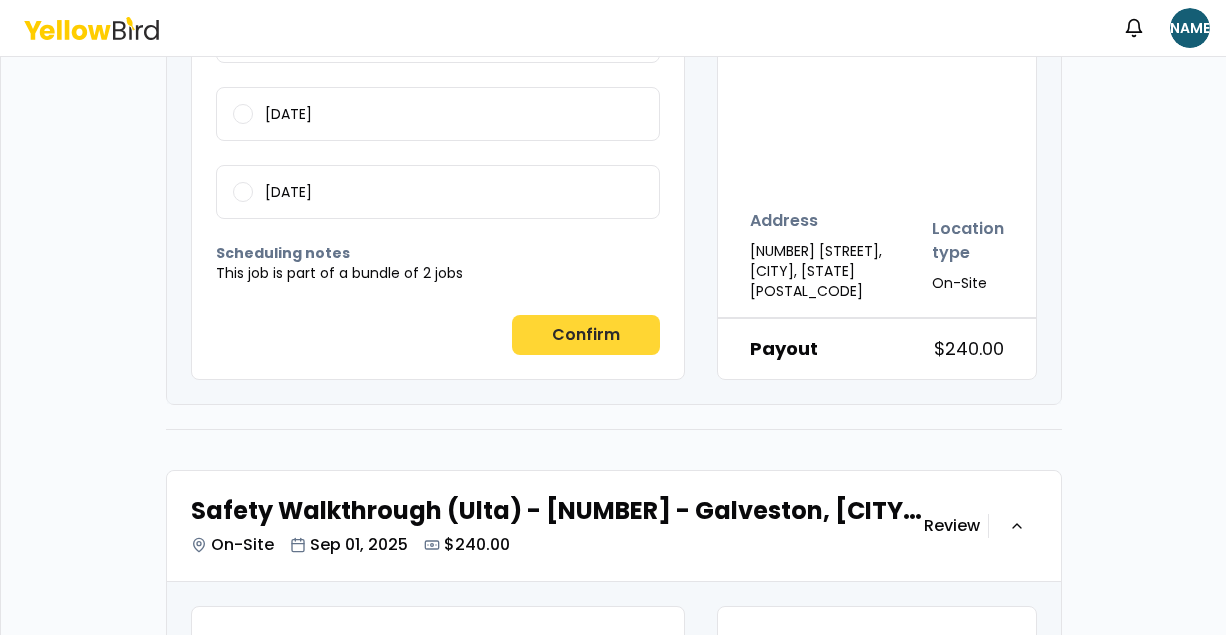 click on "Confirm" at bounding box center [586, 335] 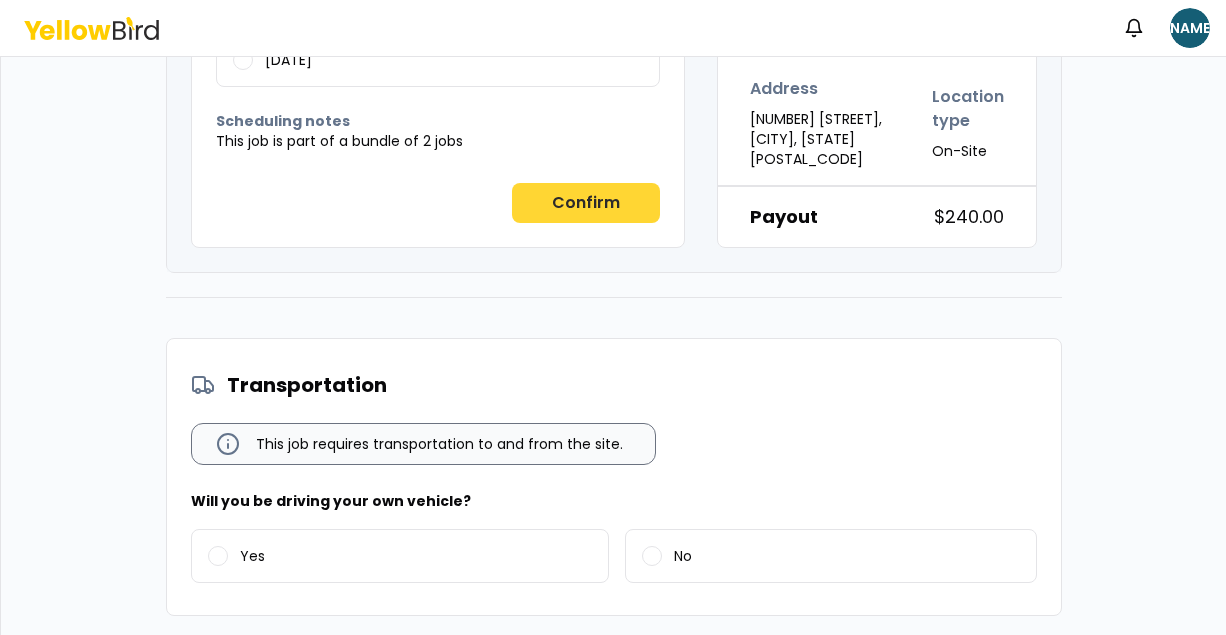 click on "Confirm" at bounding box center [586, 203] 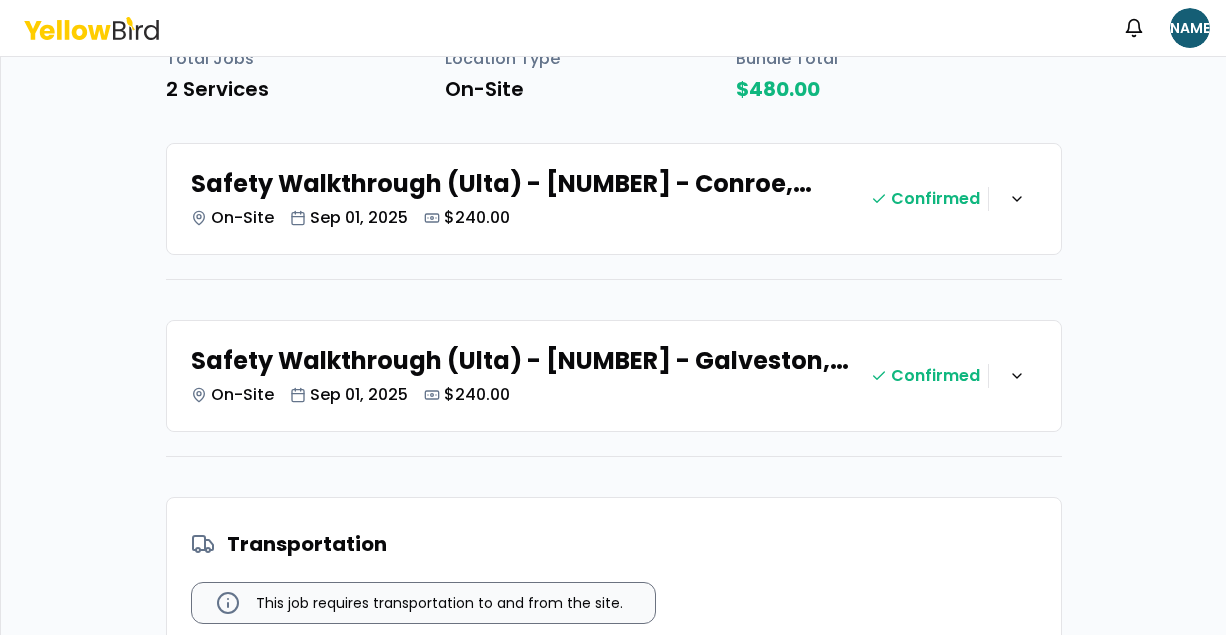 scroll, scrollTop: 754, scrollLeft: 0, axis: vertical 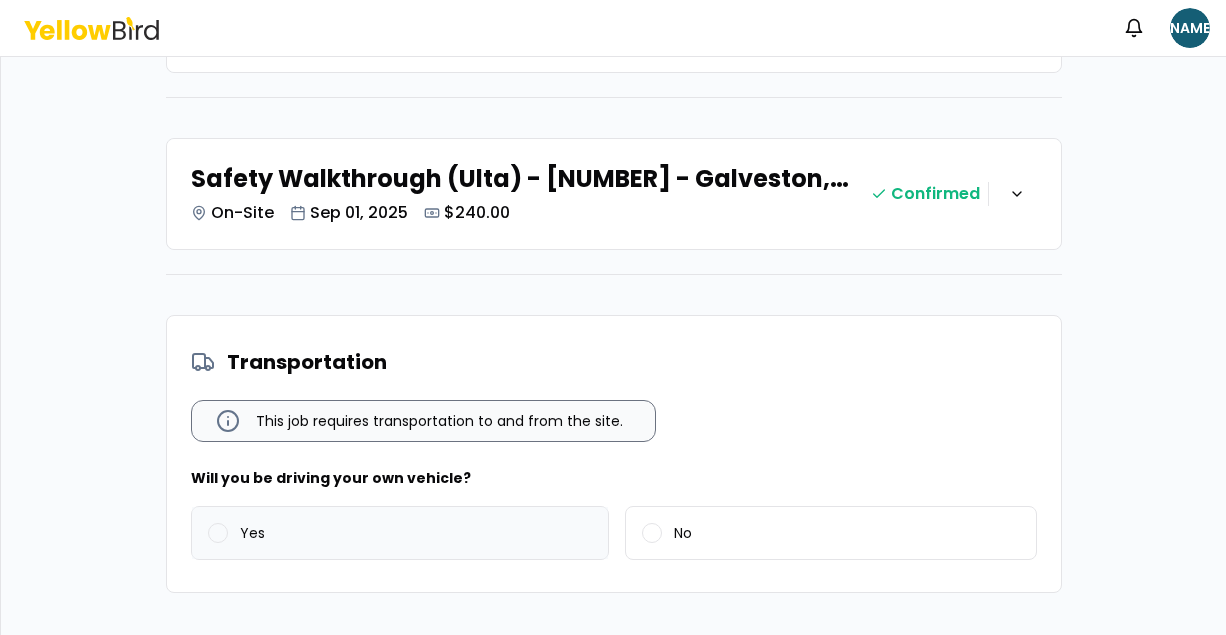 click on "Yes" at bounding box center (218, 533) 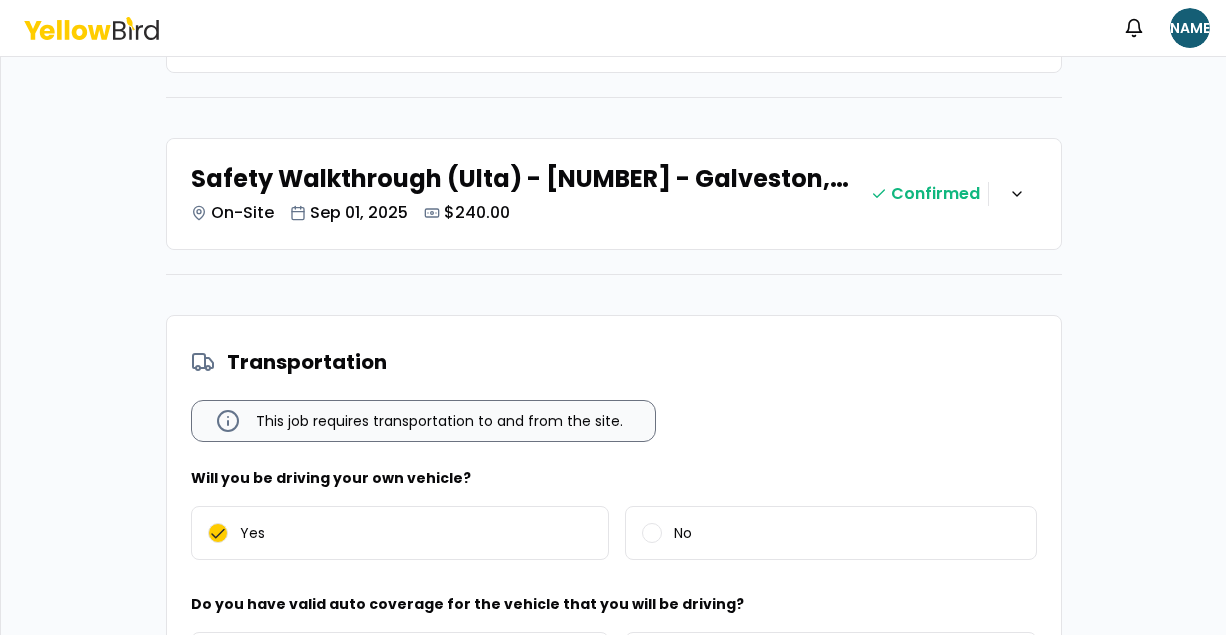 scroll, scrollTop: 932, scrollLeft: 0, axis: vertical 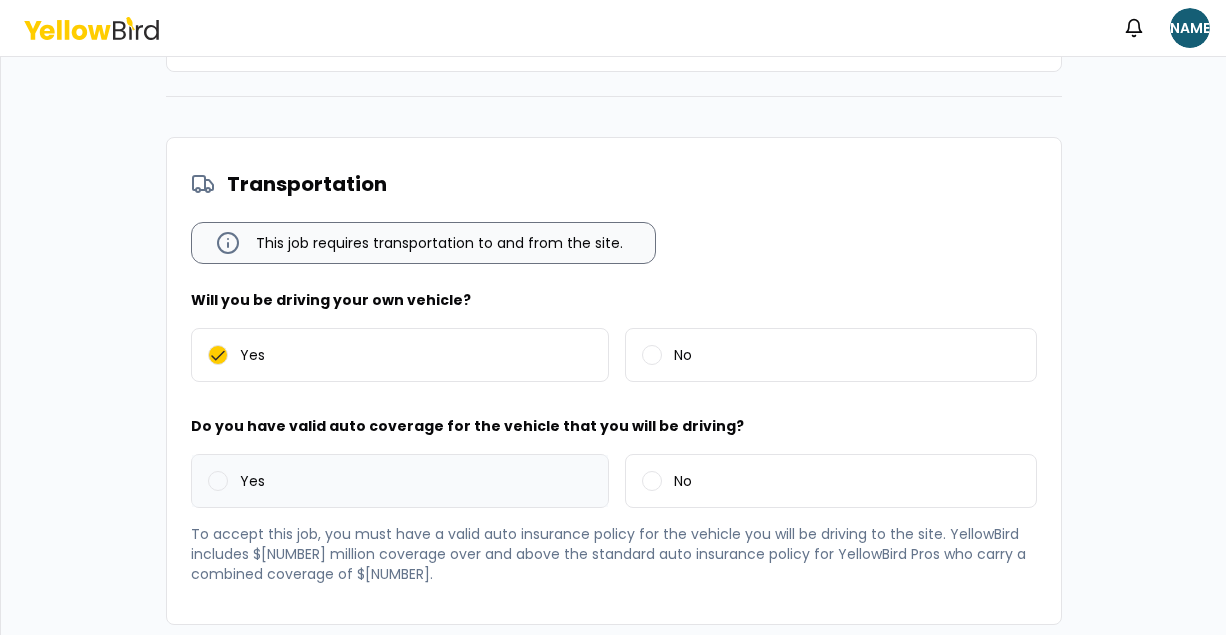 click on "Yes" at bounding box center [252, 481] 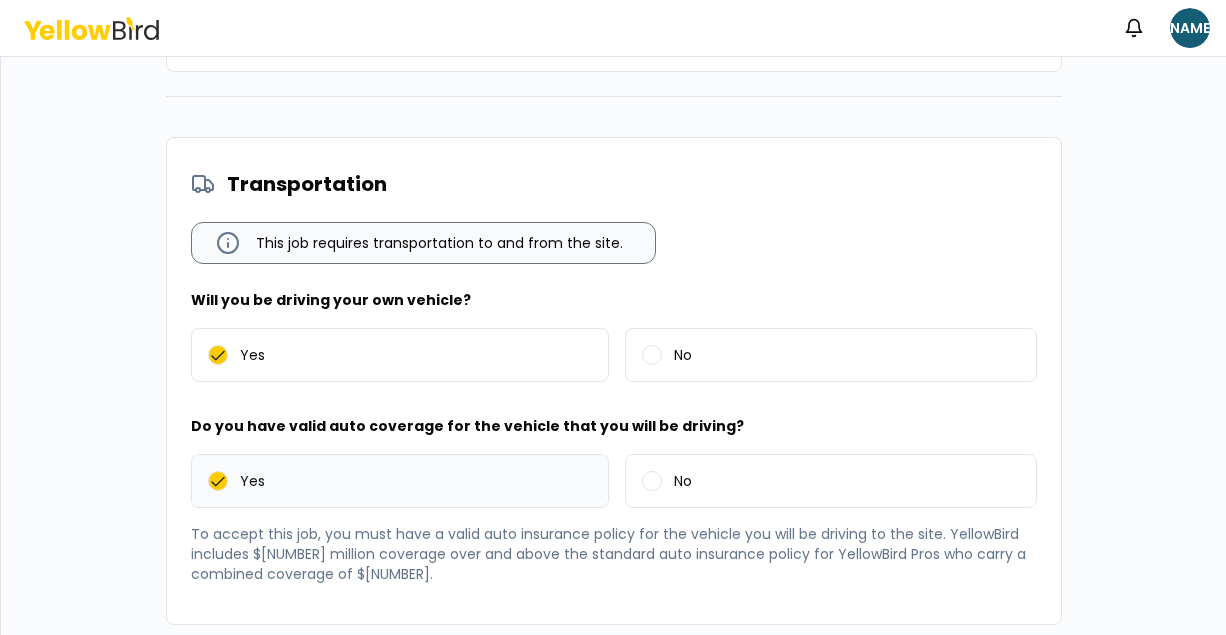 scroll, scrollTop: 1202, scrollLeft: 0, axis: vertical 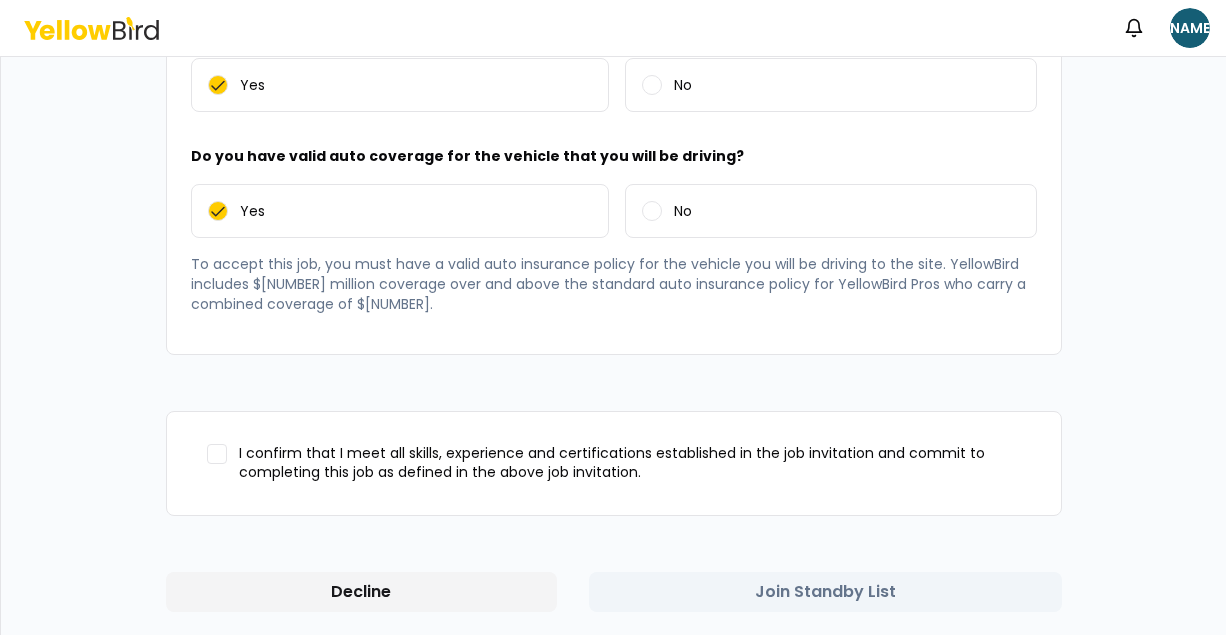 click on "I confirm that I meet all skills, experience and certifications established in the job invitation and commit to completing this job as defined in the above job invitation." at bounding box center (614, 463) 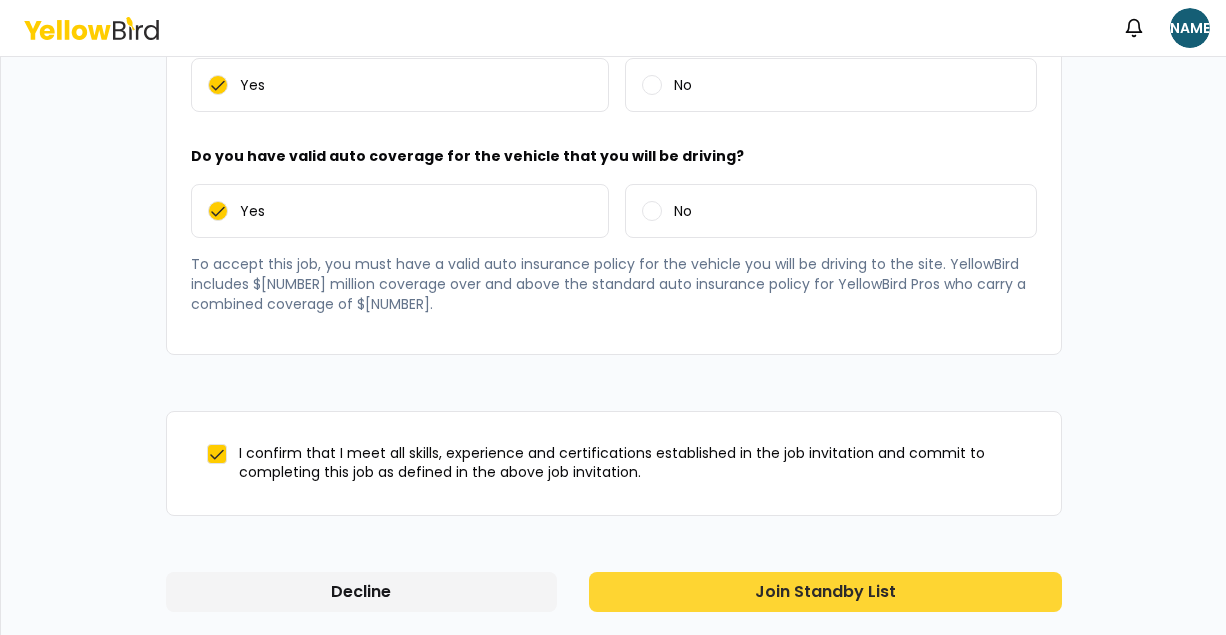 click on "Join Standby List" at bounding box center (825, 592) 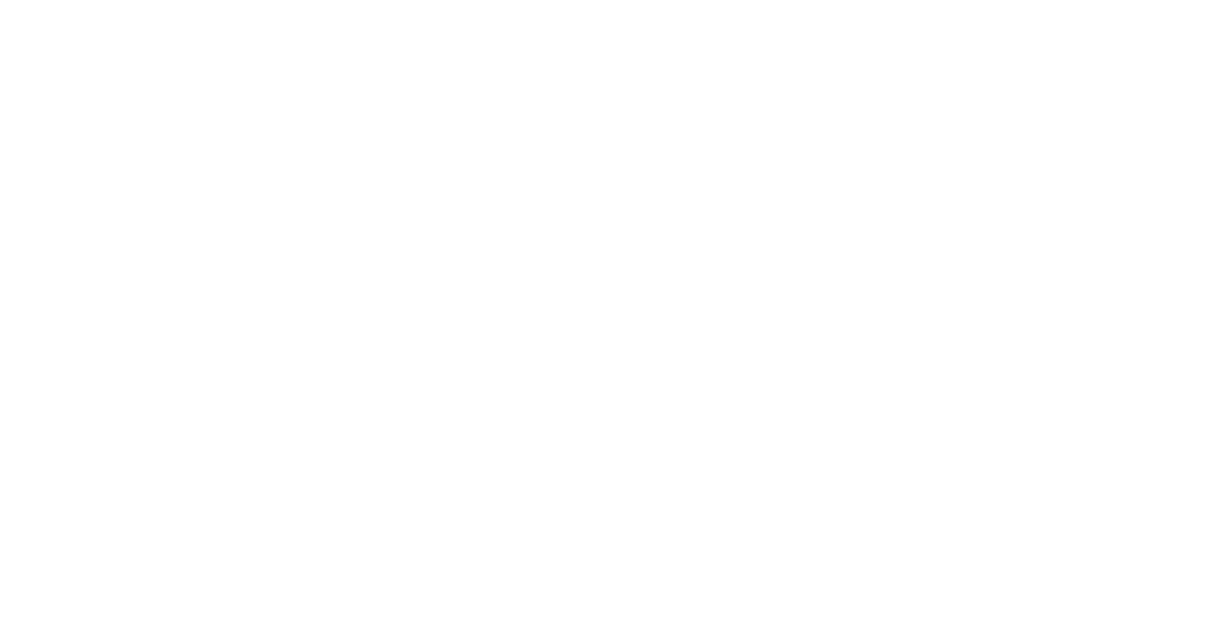 scroll, scrollTop: 0, scrollLeft: 0, axis: both 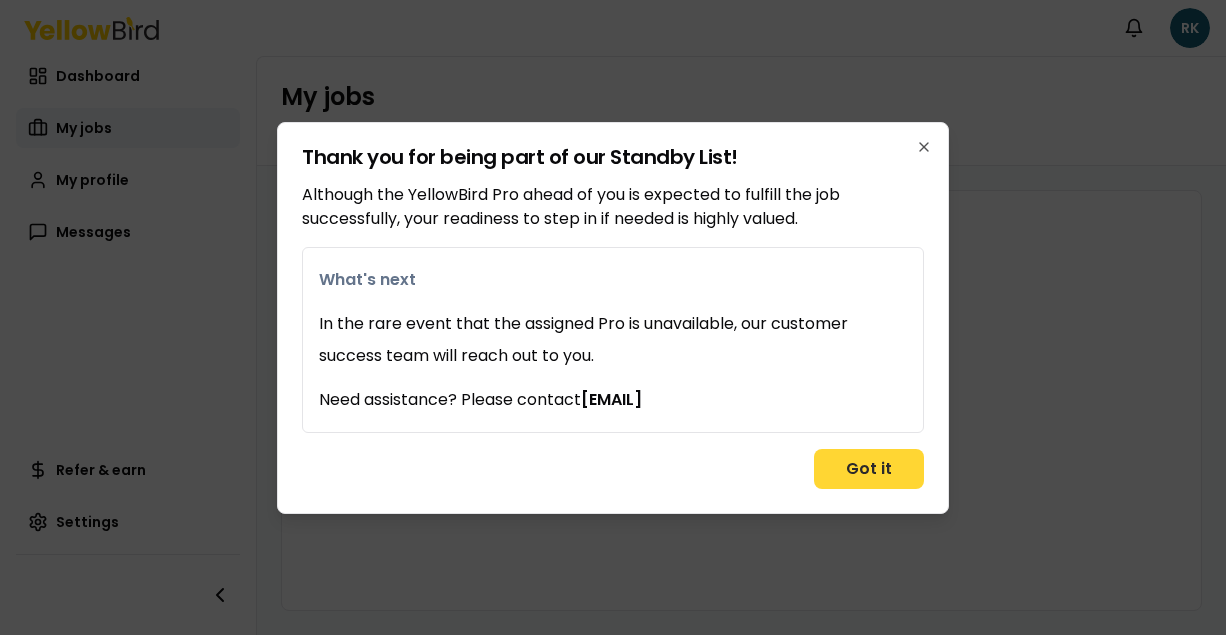 click on "Got it" at bounding box center (869, 469) 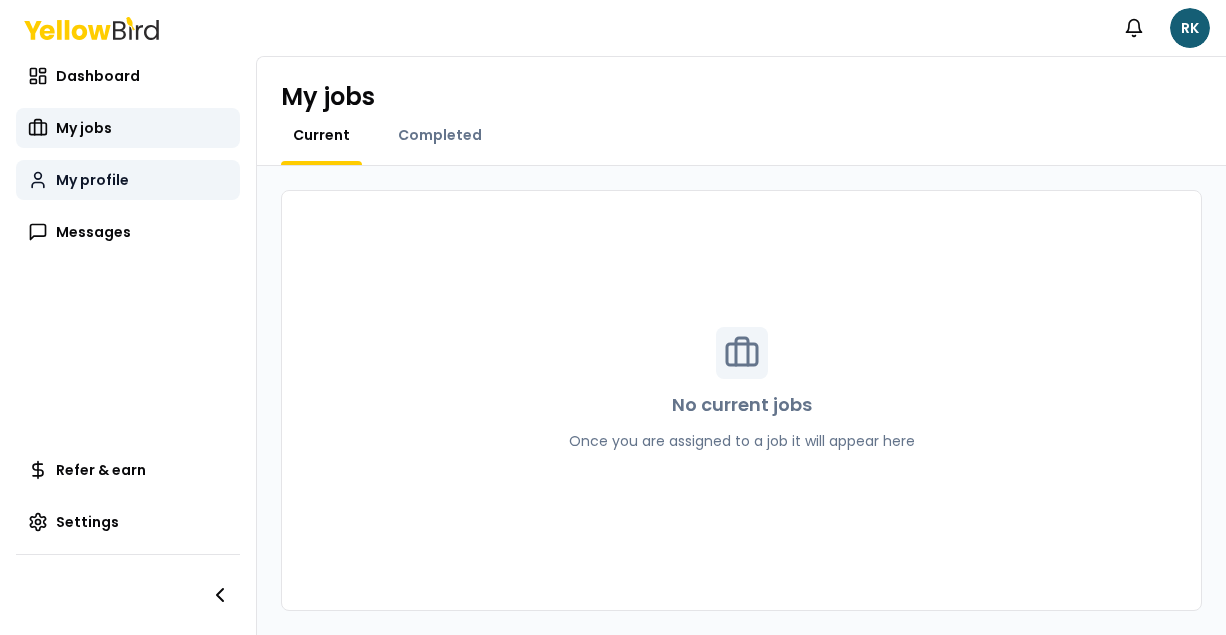 click on "My profile" at bounding box center [92, 180] 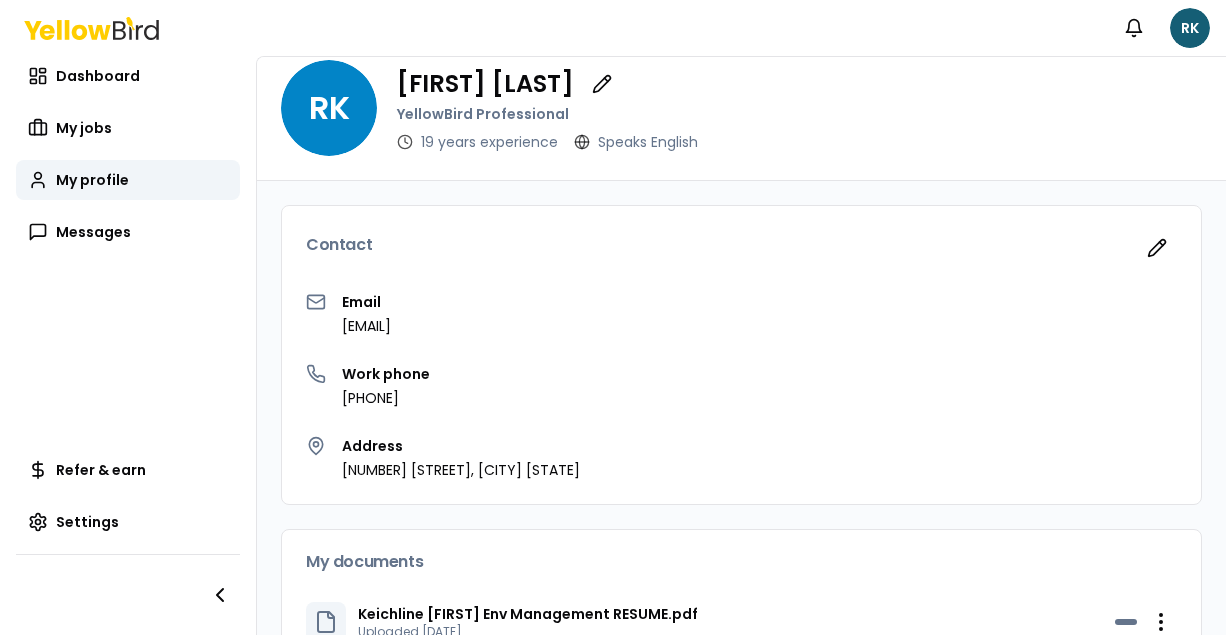 scroll, scrollTop: 0, scrollLeft: 0, axis: both 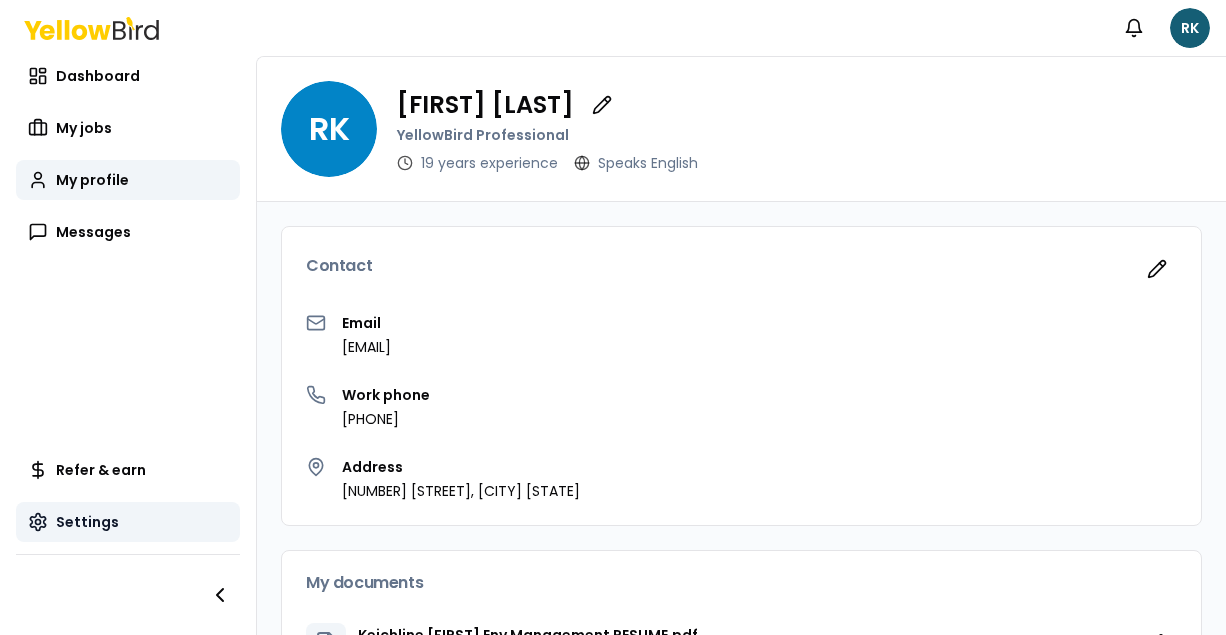 click on "Settings" at bounding box center (87, 522) 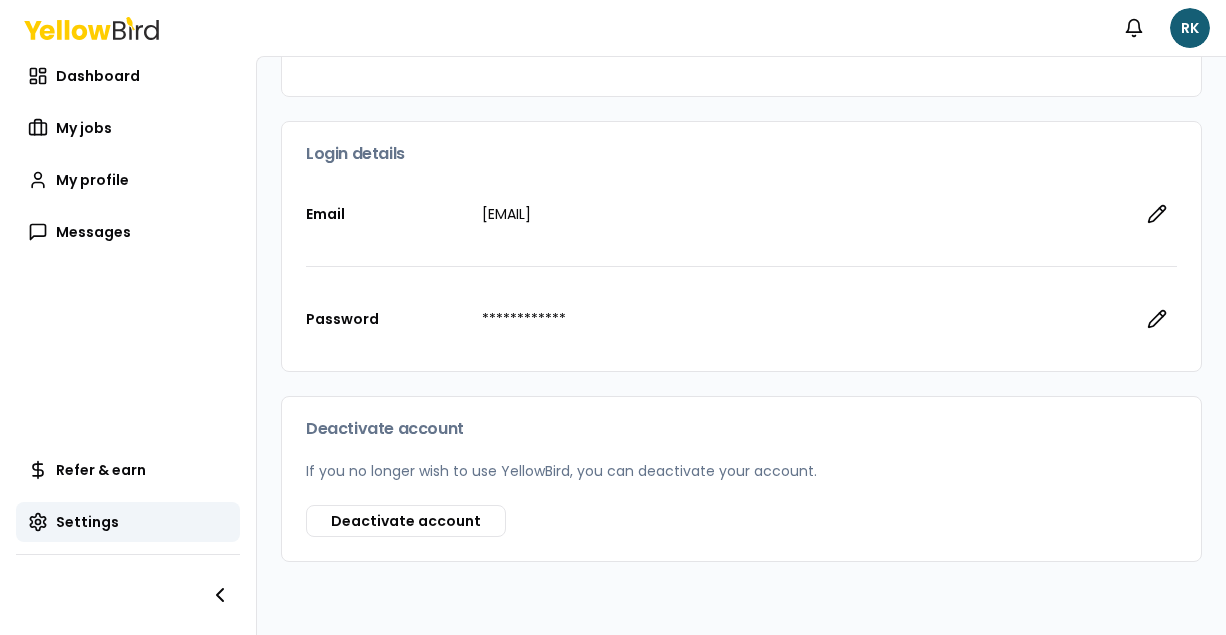 scroll, scrollTop: 0, scrollLeft: 0, axis: both 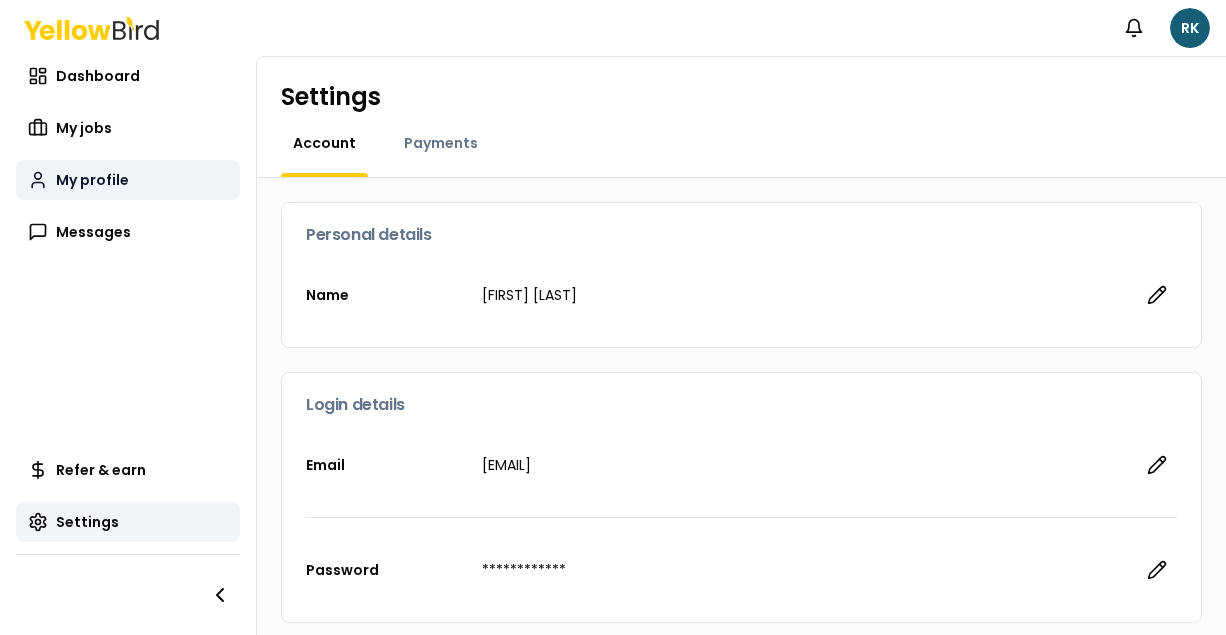 click on "My profile" at bounding box center (92, 180) 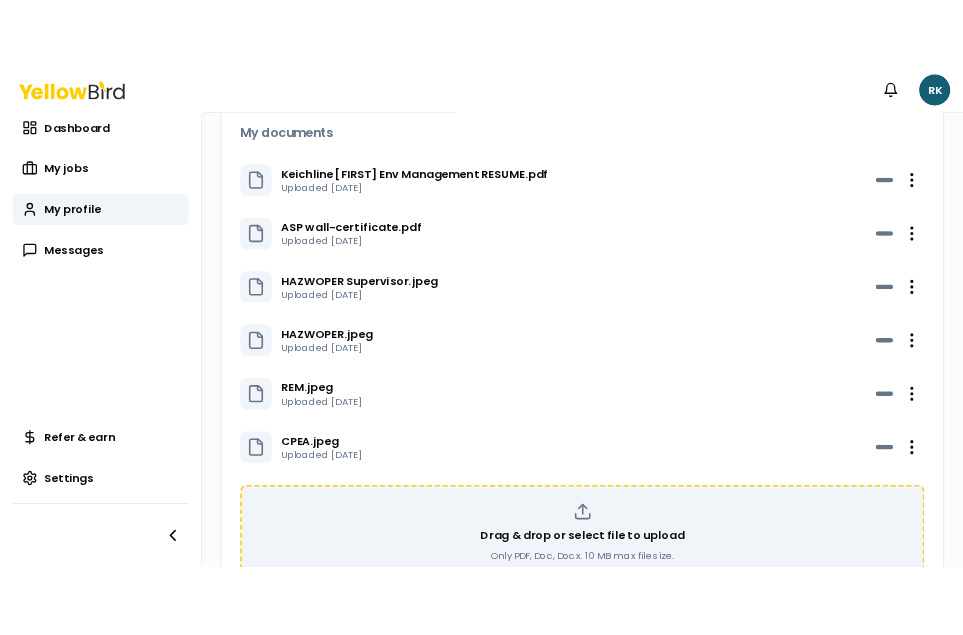 scroll, scrollTop: 536, scrollLeft: 0, axis: vertical 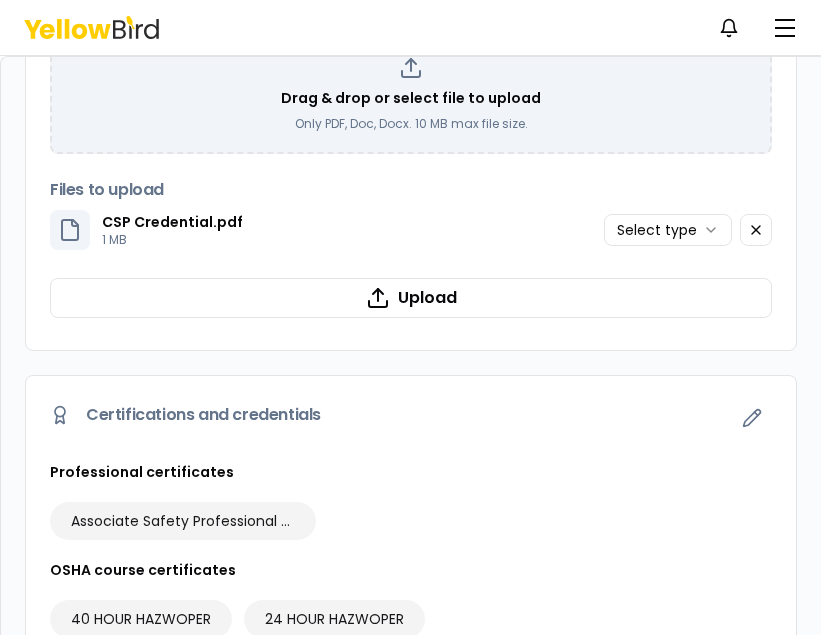 click on "Notifications RK Dashboard My jobs My profile Messages Refer & earn Settings RK [FIRST] [LAST] YellowBird Professional 19 years experience Speaks English Certifications and credentials Professional certificates Associate Safety Professional (ASP) OSHA course certificates 40 HOUR HAZWOPER 24 HOUR HAZWOPER Environmental certificates Certified Professional Environmental Auditors (CPEA) Emergency response certificates First Aid and CPR/AED Industries worked in General Industry Skills Not added Education {"school":"Duke University","degree":"Master of Environmental Management (MEM)","field":"Resource Economics and Policy","yearGraduated":"1997"} {"school":"University of California, Riverside","degree":"Bachelor of Science (BS) - cum laude","field":"Environmental Science","yearGraduated":"1994"} Contact Email [EMAIL] Work phone [PHONE] Address [NUMBER] [STREET], [CITY] [STATE] My documents Keichline [FIRST] Env Management RESUME.pdf Uploaded Mar 2, 2022 Open menu" at bounding box center [410, 317] 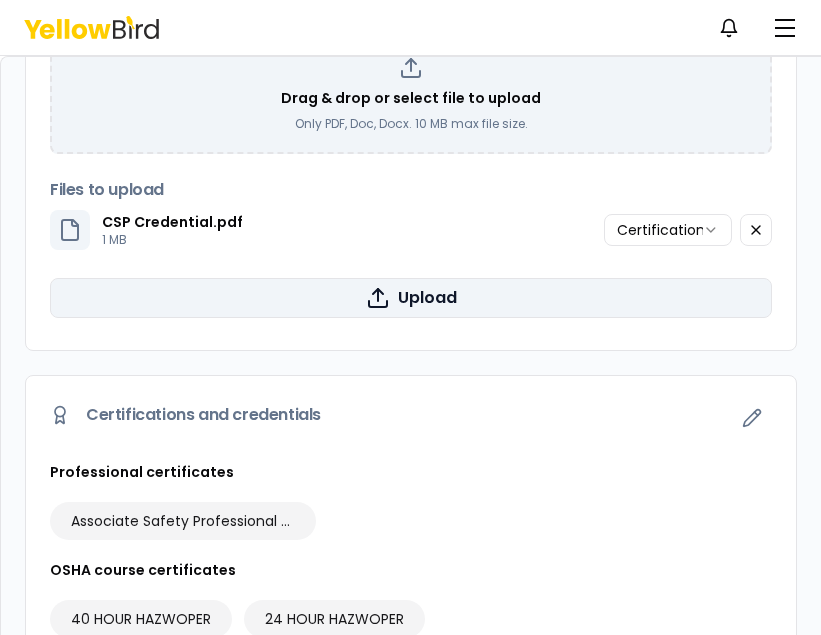 click on "Upload" at bounding box center (411, 298) 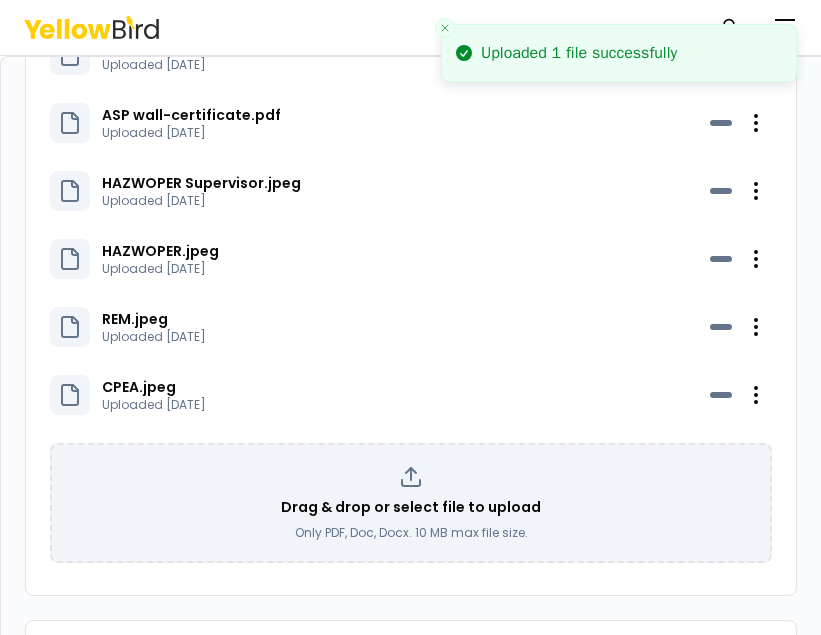 scroll, scrollTop: 495, scrollLeft: 0, axis: vertical 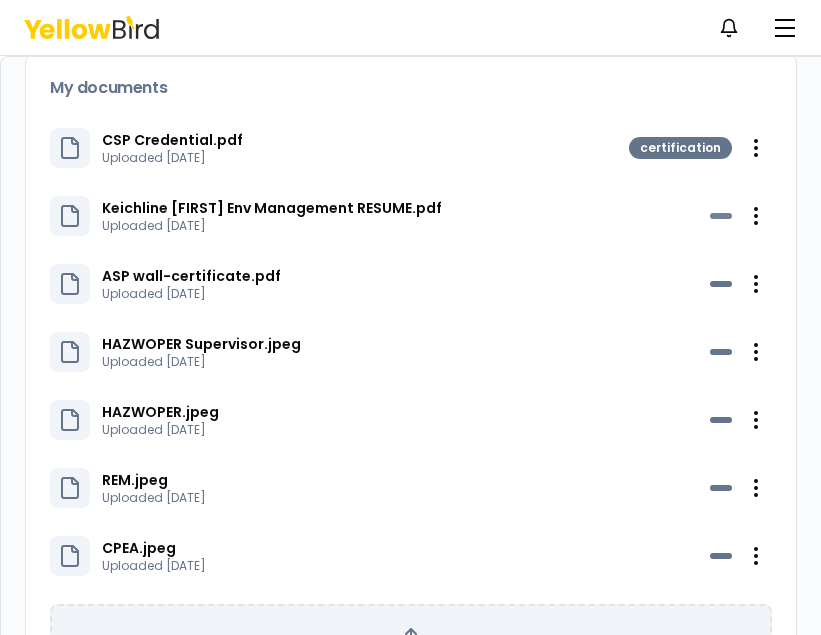 click at bounding box center (721, 216) 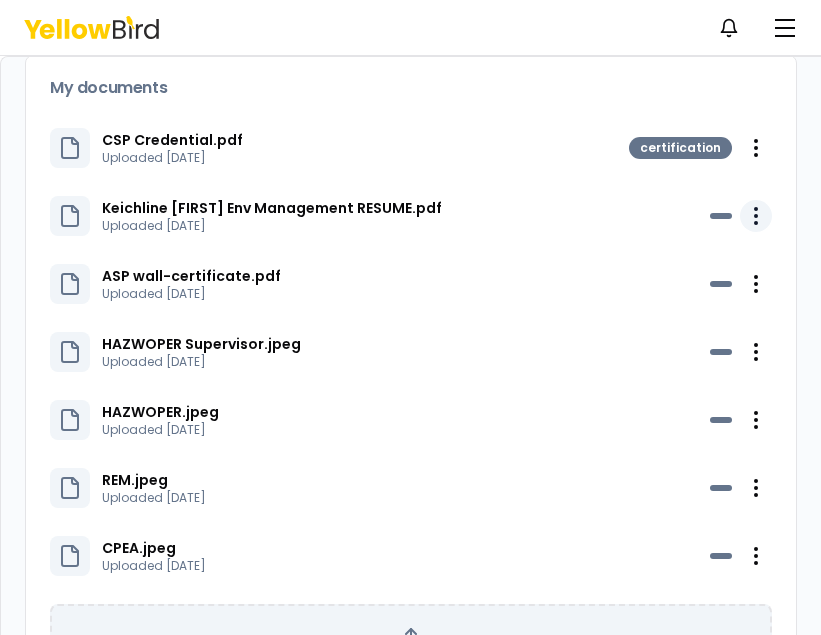 click on "Notifications RK Dashboard My jobs My profile Messages Refer & earn Settings RK [FIRST] [LAST] YellowBird Professional 19 years experience Speaks English Certifications and credentials Professional certificates Associate Safety Professional (ASP) OSHA course certificates 40 HOUR HAZWOPER 24 HOUR HAZWOPER Environmental certificates Certified Professional Environmental Auditors (CPEA) Emergency response certificates First Aid and CPR/AED Industries worked in General Industry Skills Not added Education {"school":"Duke University","degree":"Master of Environmental Management (MEM)","field":"Resource Economics and Policy","yearGraduated":"1997"} {"school":"University of California, Riverside","degree":"Bachelor of Science (BS) - cum laude","field":"Environmental Science","yearGraduated":"1994"} Contact Email [EMAIL] Work phone [PHONE] Address [NUMBER] [STREET], [CITY] [STATE] My documents CSP Credential.pdf Uploaded Aug 4, 2025 certification Open menu Uploaded" at bounding box center [410, 317] 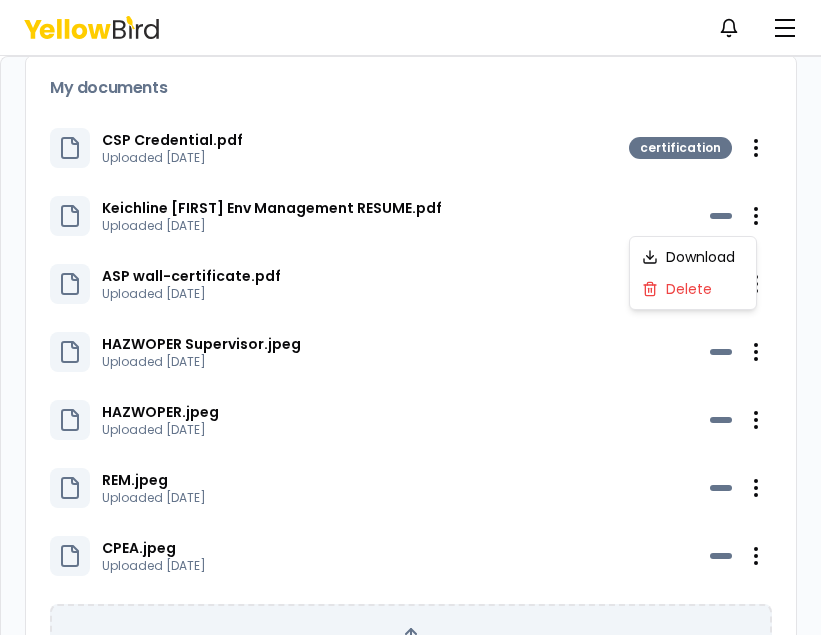 click on "Notifications RK Dashboard My jobs My profile Messages Refer & earn Settings RK [FIRST] [LAST] YellowBird Professional 19 years experience Speaks English Certifications and credentials Professional certificates Associate Safety Professional (ASP) OSHA course certificates 40 HOUR HAZWOPER 24 HOUR HAZWOPER Environmental certificates Certified Professional Environmental Auditors (CPEA) Emergency response certificates First Aid and CPR/AED Industries worked in General Industry Skills Not added Education {"school":"Duke University","degree":"Master of Environmental Management (MEM)","field":"Resource Economics and Policy","yearGraduated":"1997"} {"school":"University of California, Riverside","degree":"Bachelor of Science (BS) - cum laude","field":"Environmental Science","yearGraduated":"1994"} Contact Email [EMAIL] Work phone [PHONE] Address [NUMBER] [STREET], [CITY] [STATE] My documents CSP Credential.pdf Uploaded Aug 4, 2025 certification Open menu Uploaded" at bounding box center (410, 317) 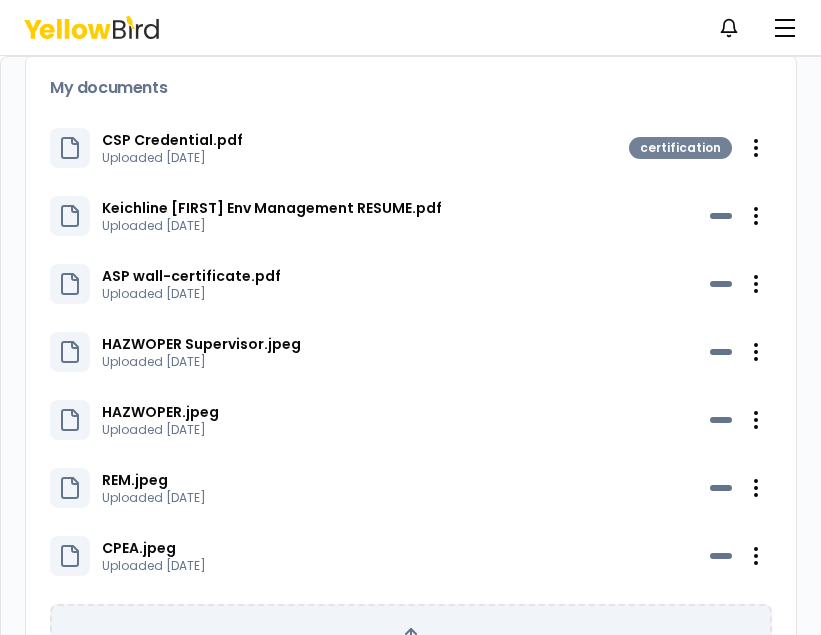 click on "certification" at bounding box center [680, 148] 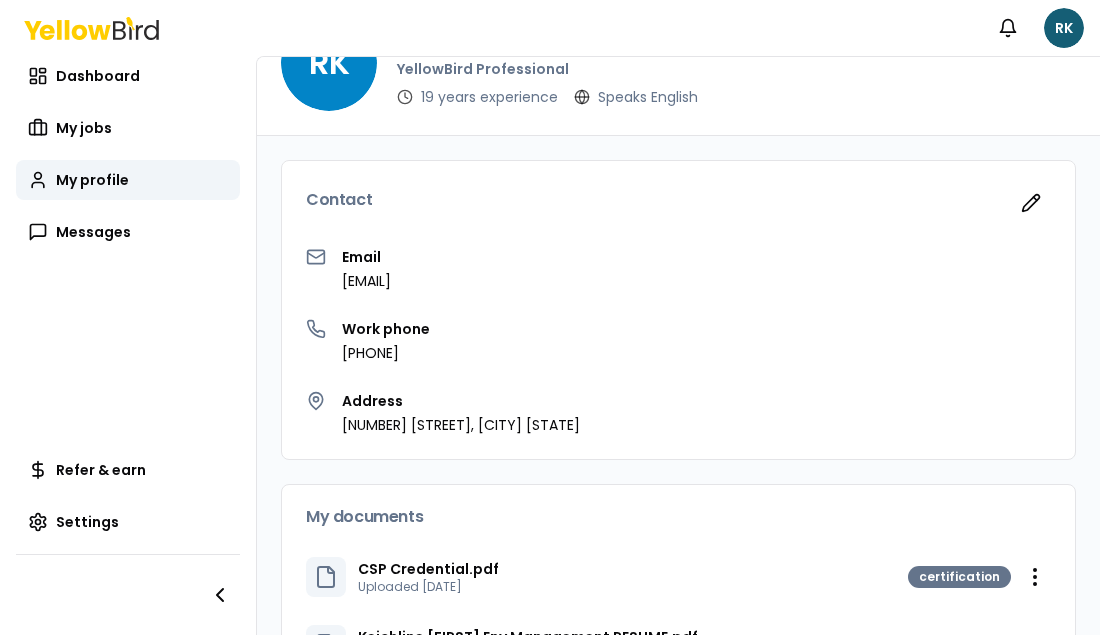 scroll, scrollTop: 0, scrollLeft: 0, axis: both 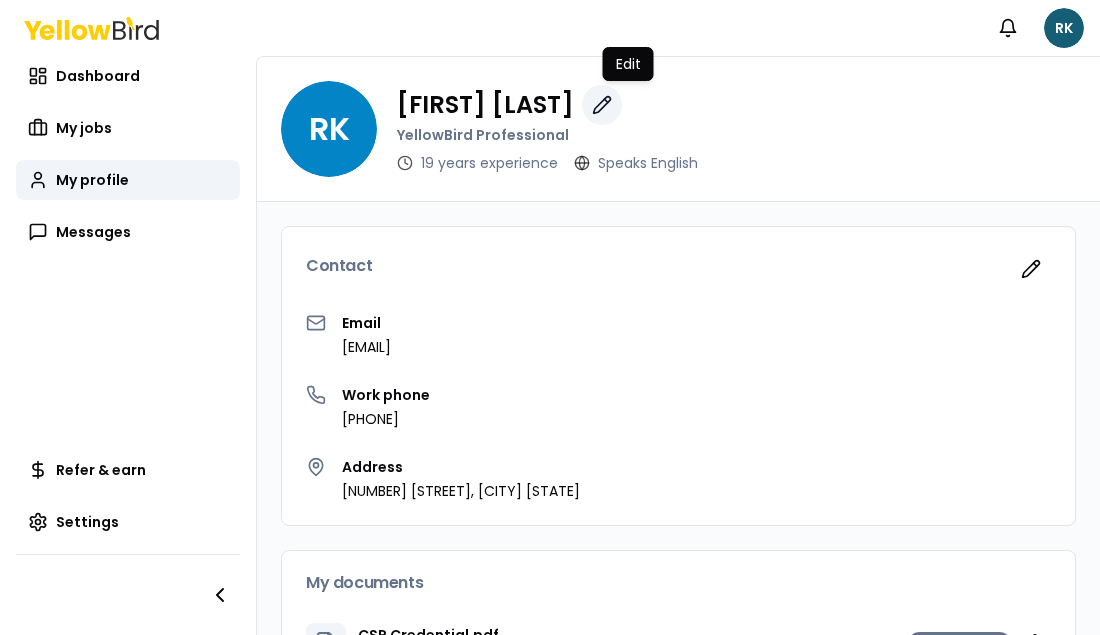 click 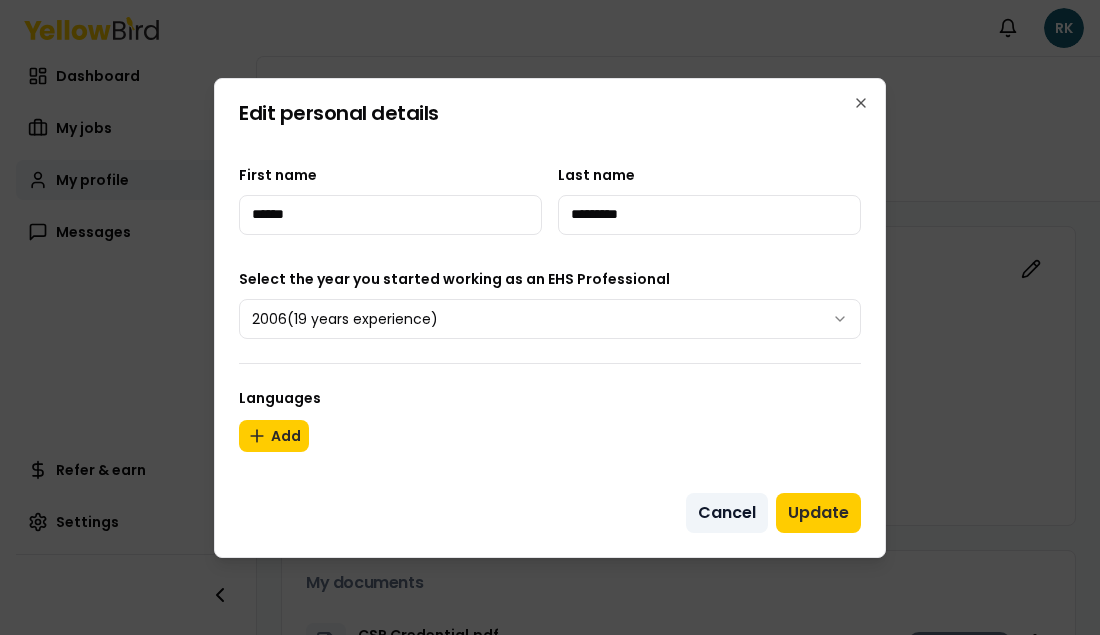 click on "Cancel" at bounding box center [727, 513] 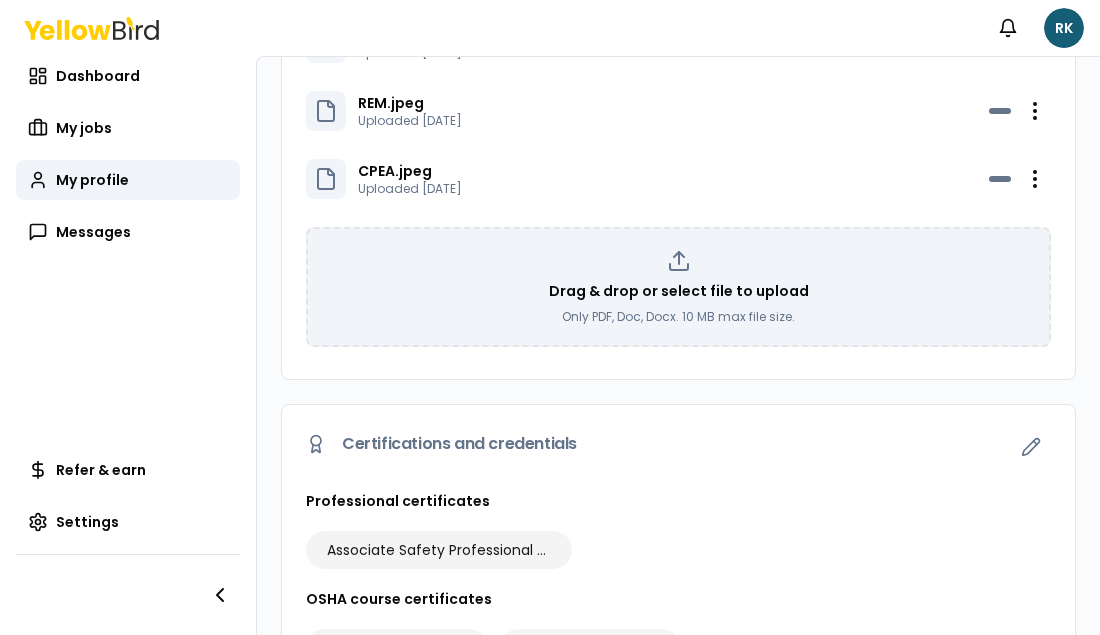 scroll, scrollTop: 1024, scrollLeft: 0, axis: vertical 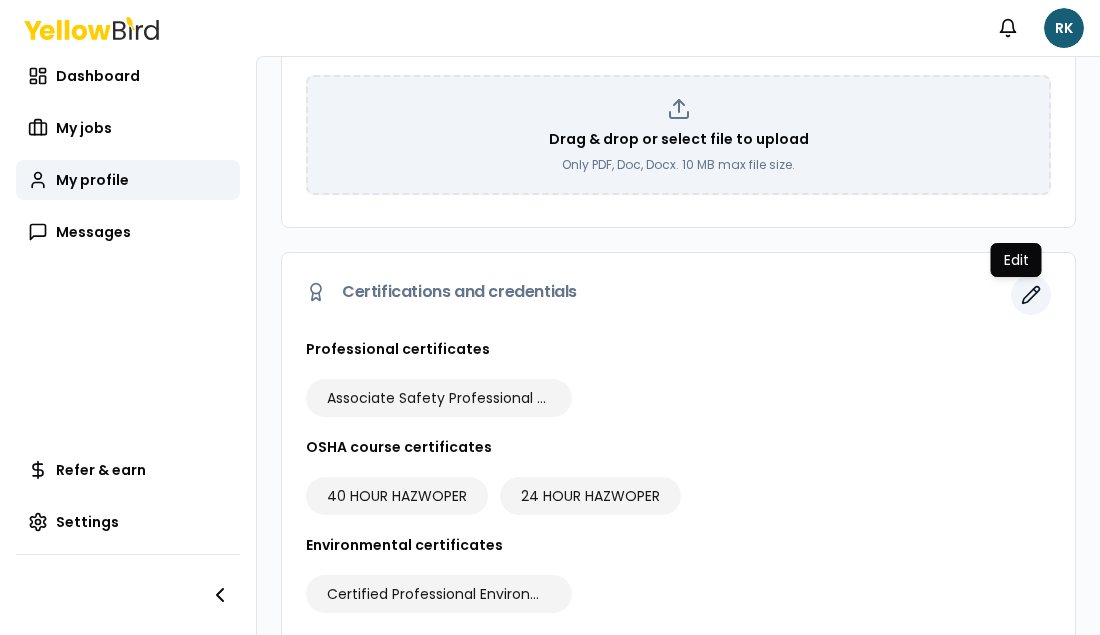 click 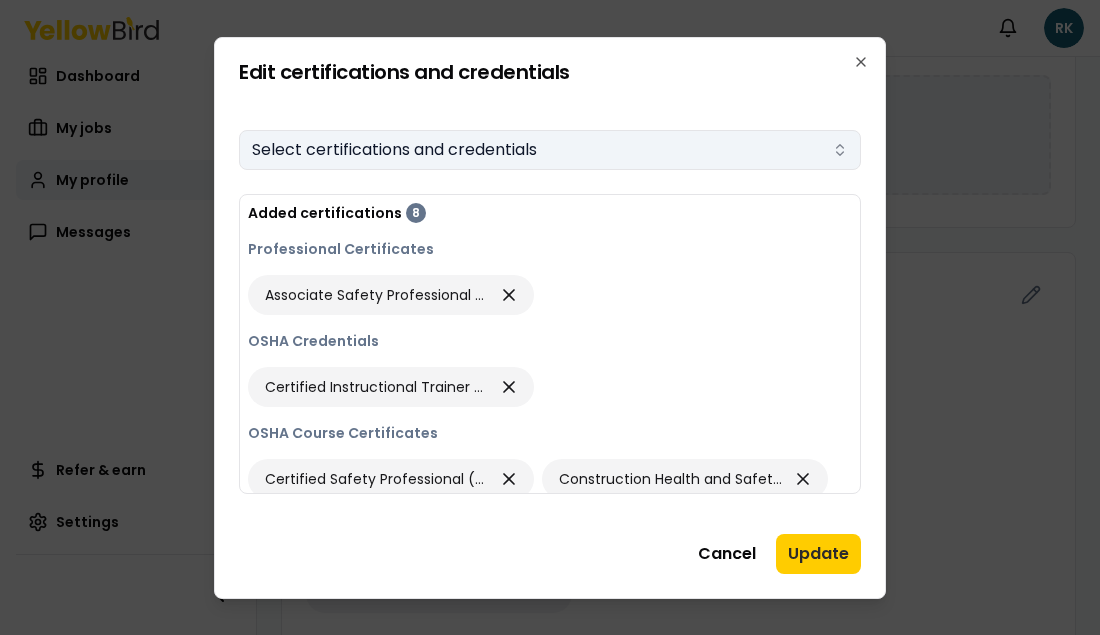 click on "Select certifications and credentials" at bounding box center (550, 150) 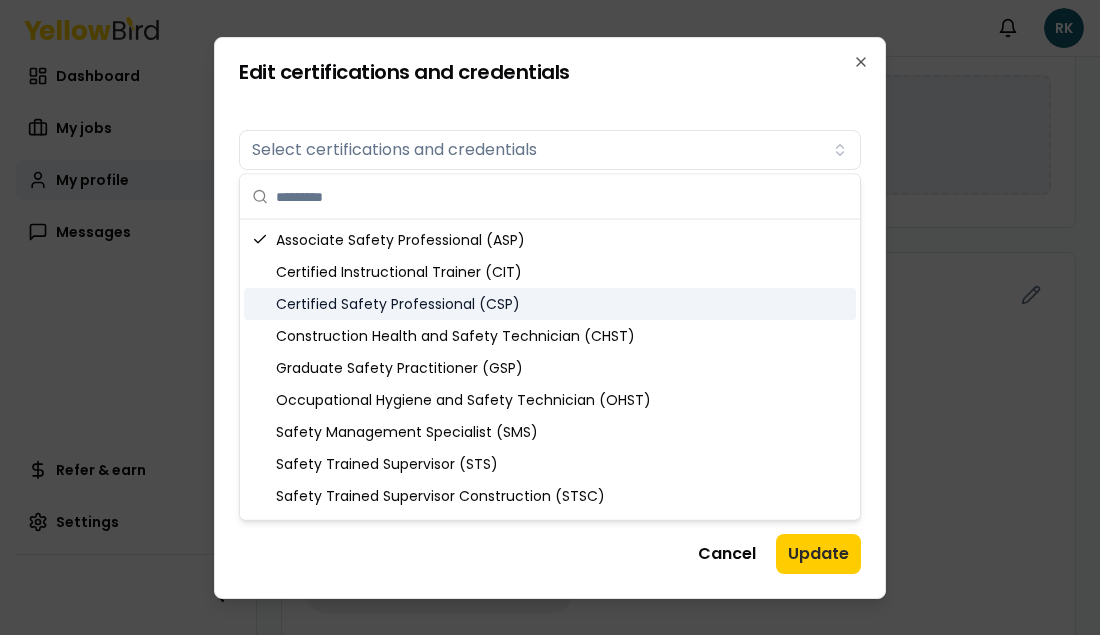 click on "Certified Safety Professional (CSP)" at bounding box center [550, 304] 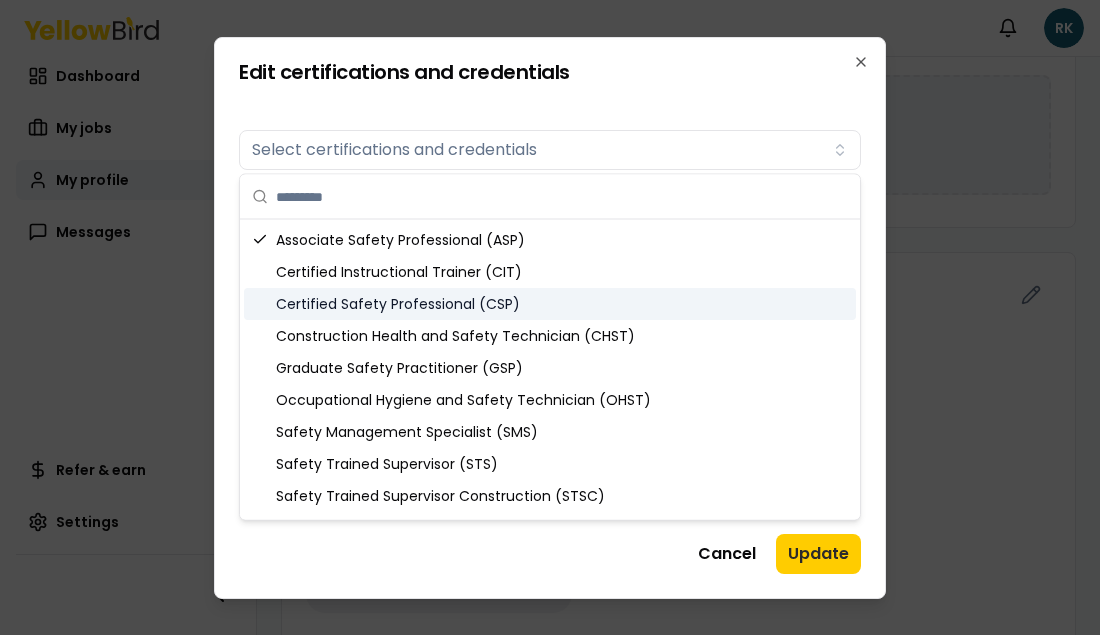 click 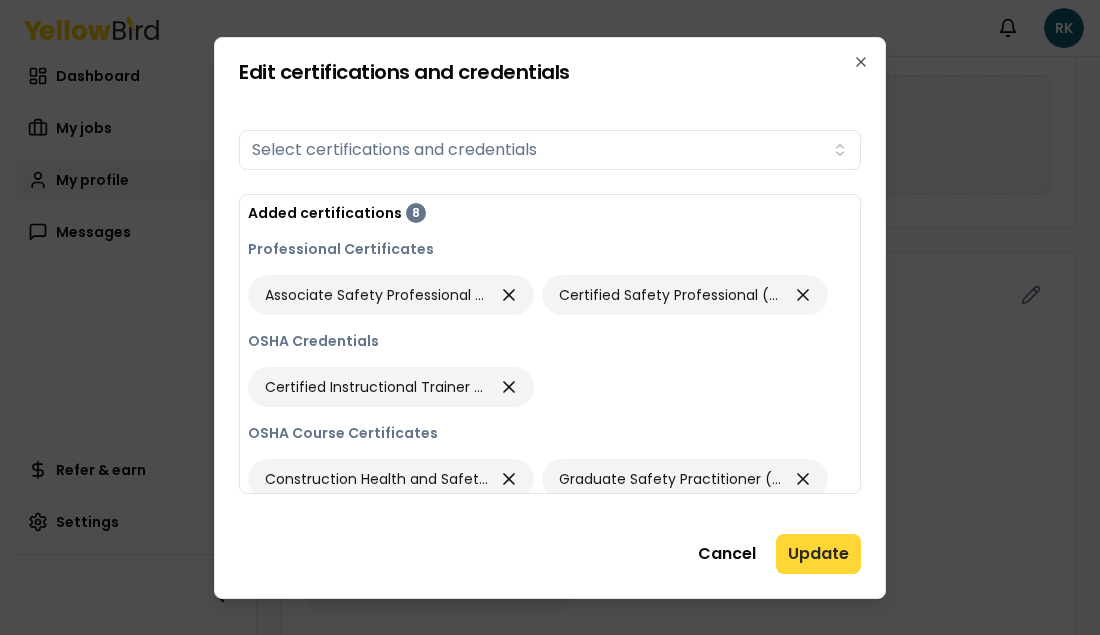 click on "Update" at bounding box center [818, 554] 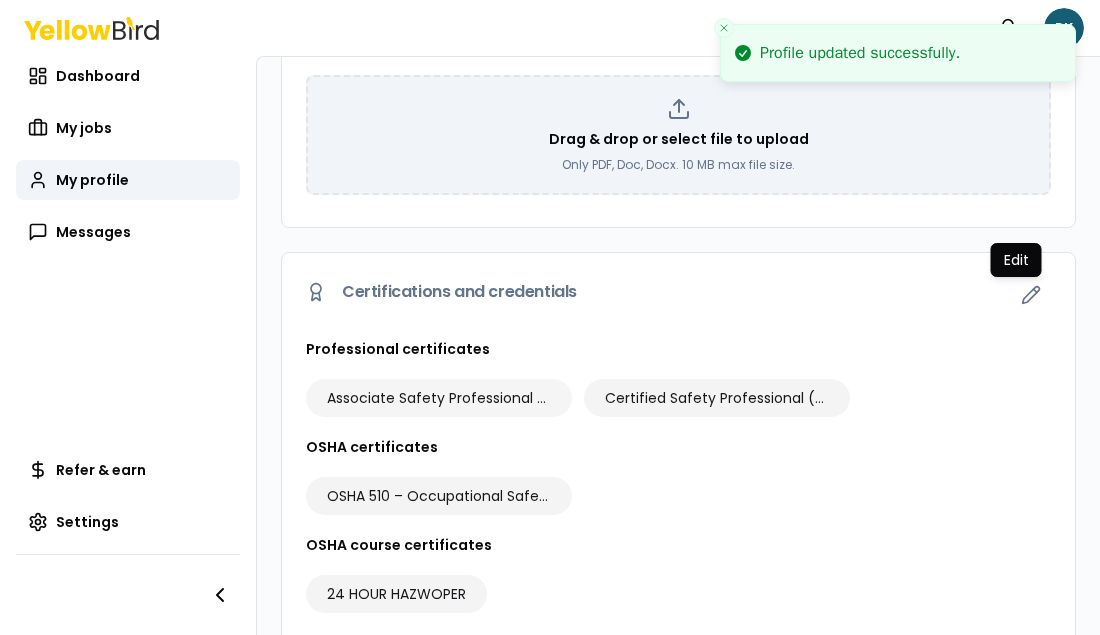 click on "Associate Safety Professional (ASP)" at bounding box center [439, 398] 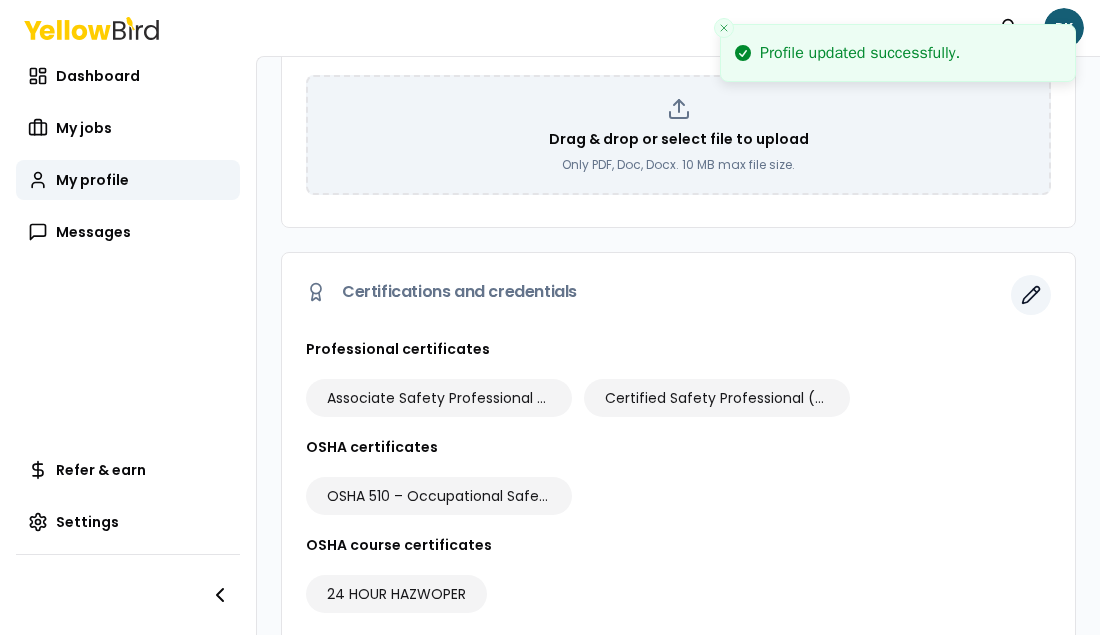 click 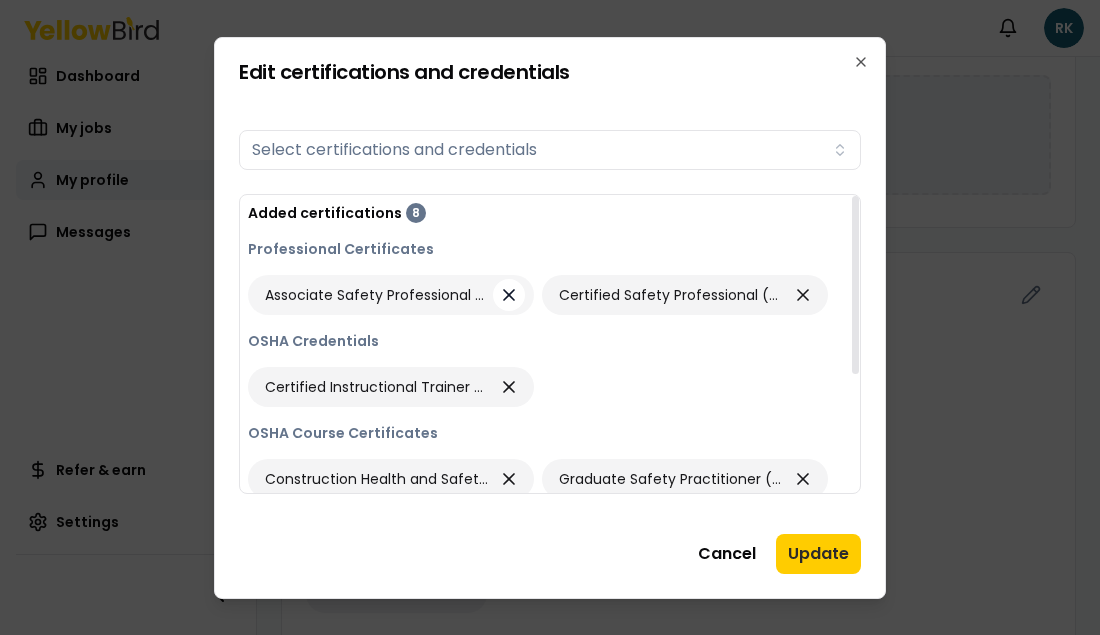 click 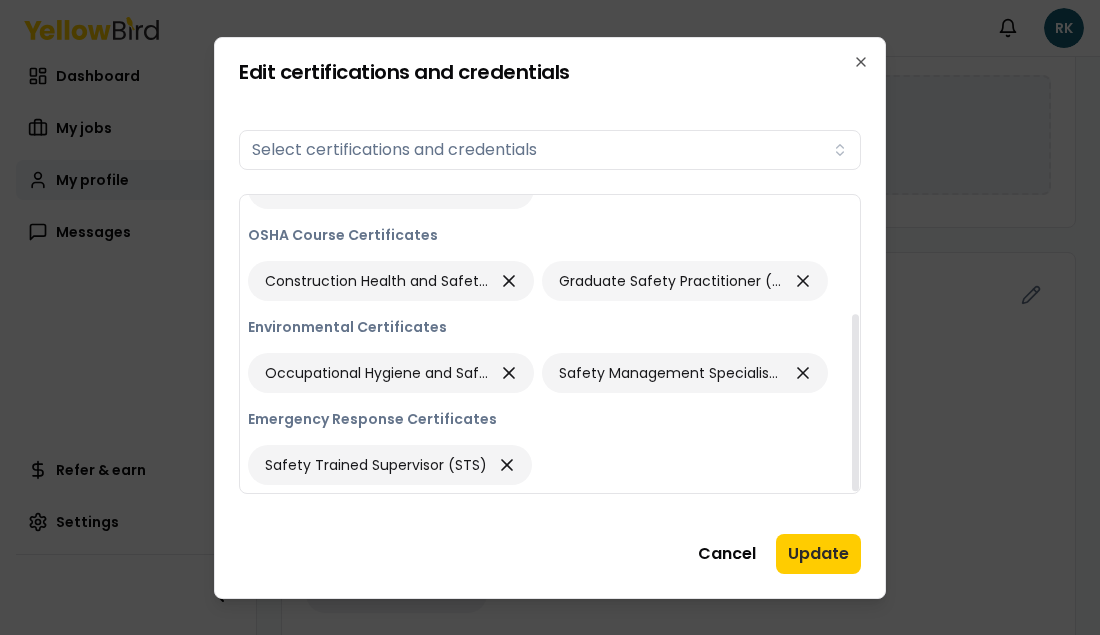 scroll, scrollTop: 0, scrollLeft: 0, axis: both 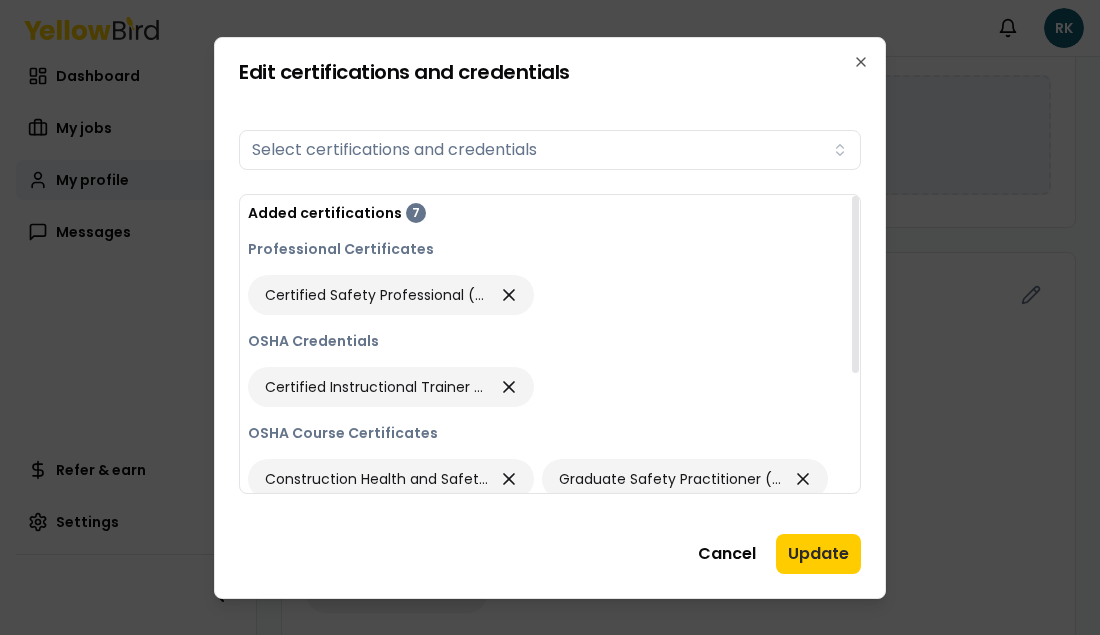 click on "Certified Safety Professional (CSP)" at bounding box center [550, 295] 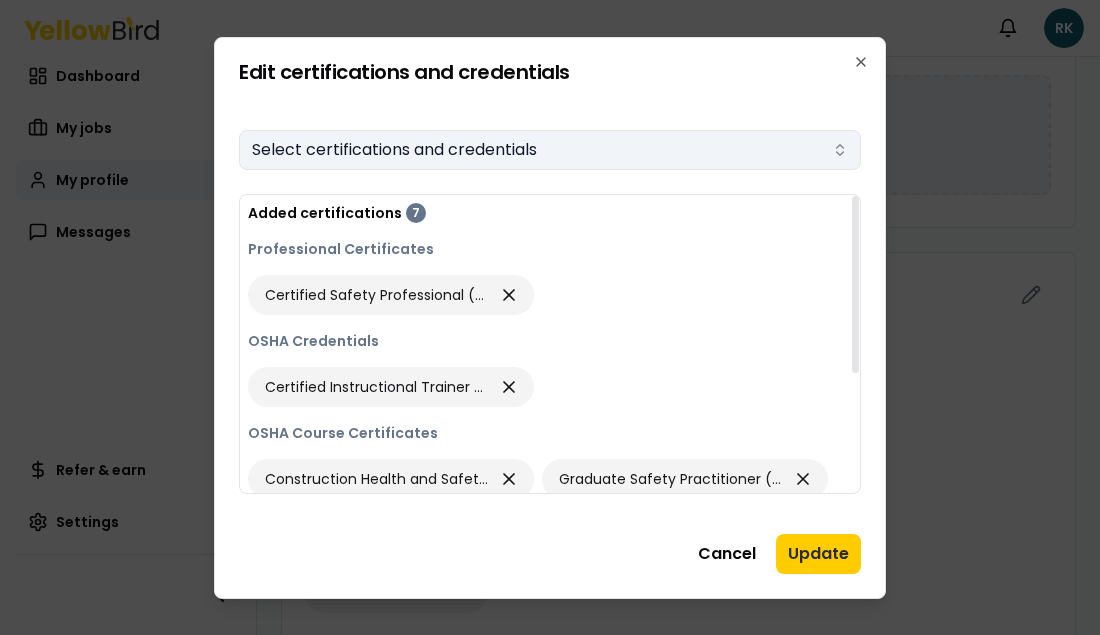 click on "Select certifications and credentials" at bounding box center [550, 150] 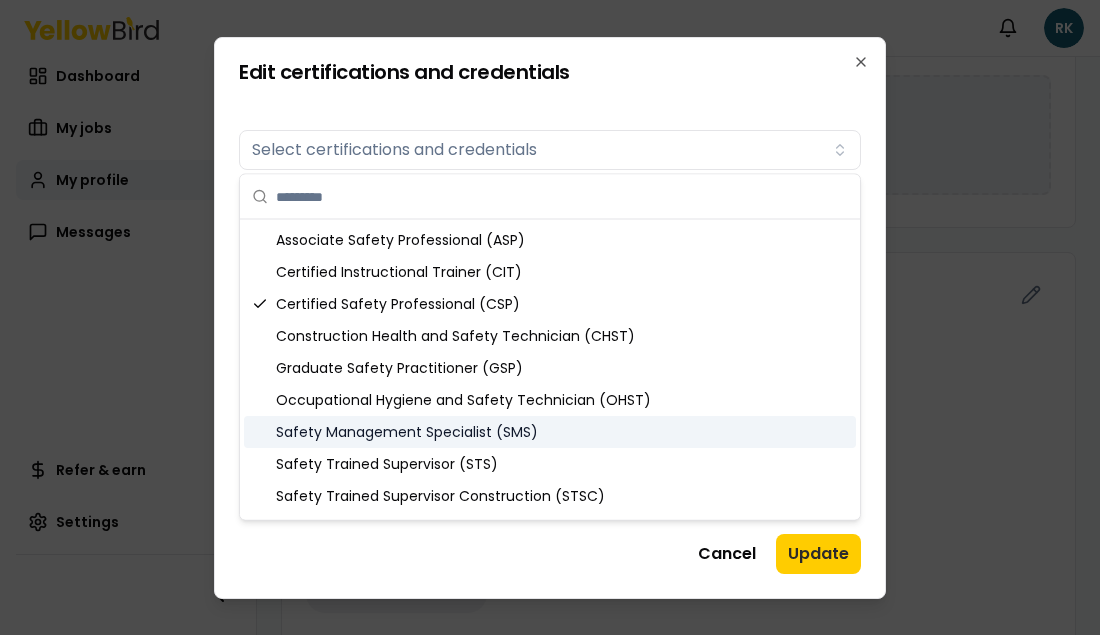 scroll, scrollTop: 260, scrollLeft: 0, axis: vertical 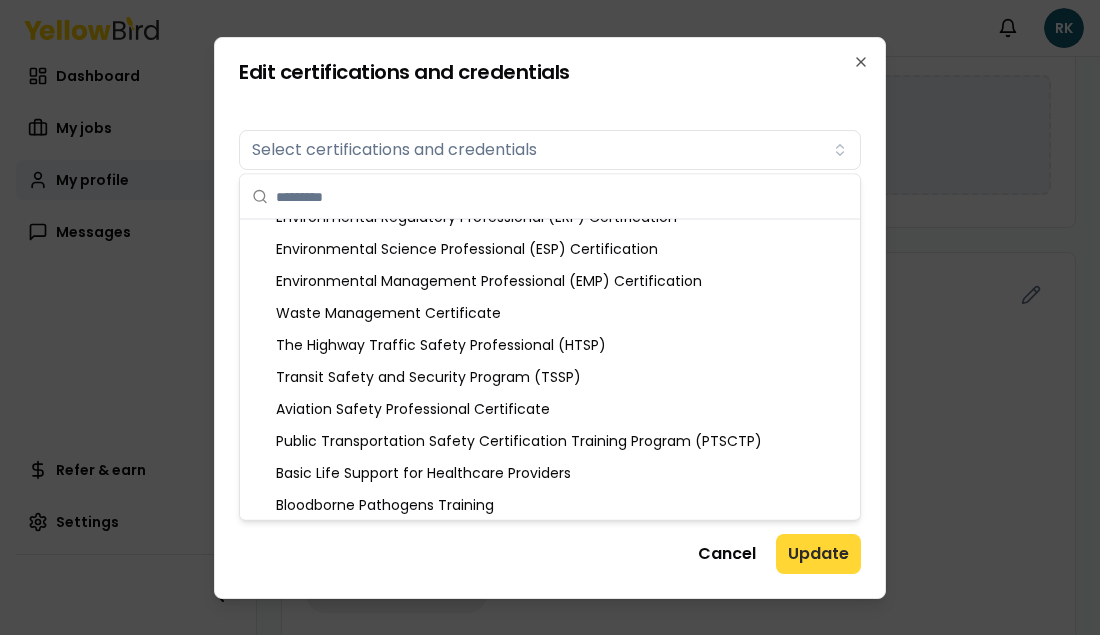 click on "Update" at bounding box center (818, 554) 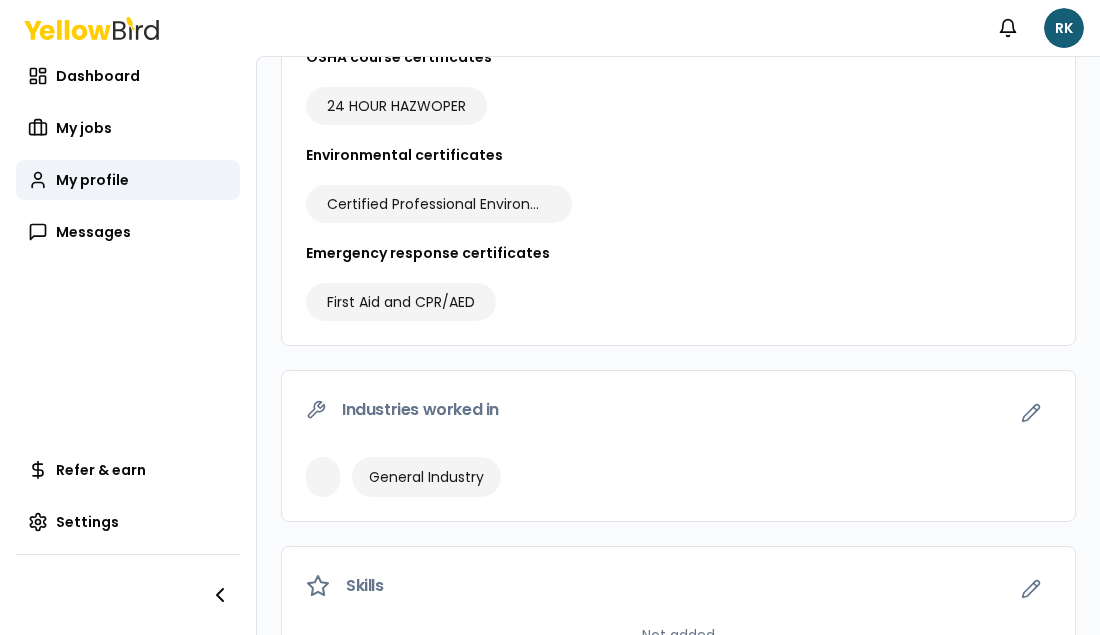 scroll, scrollTop: 1807, scrollLeft: 0, axis: vertical 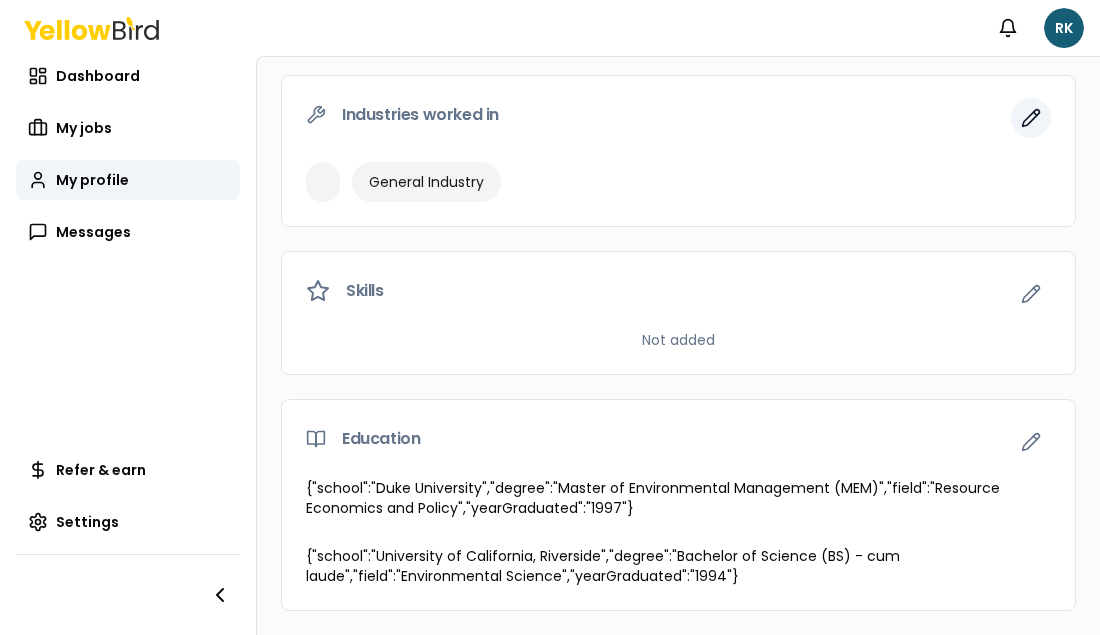 click 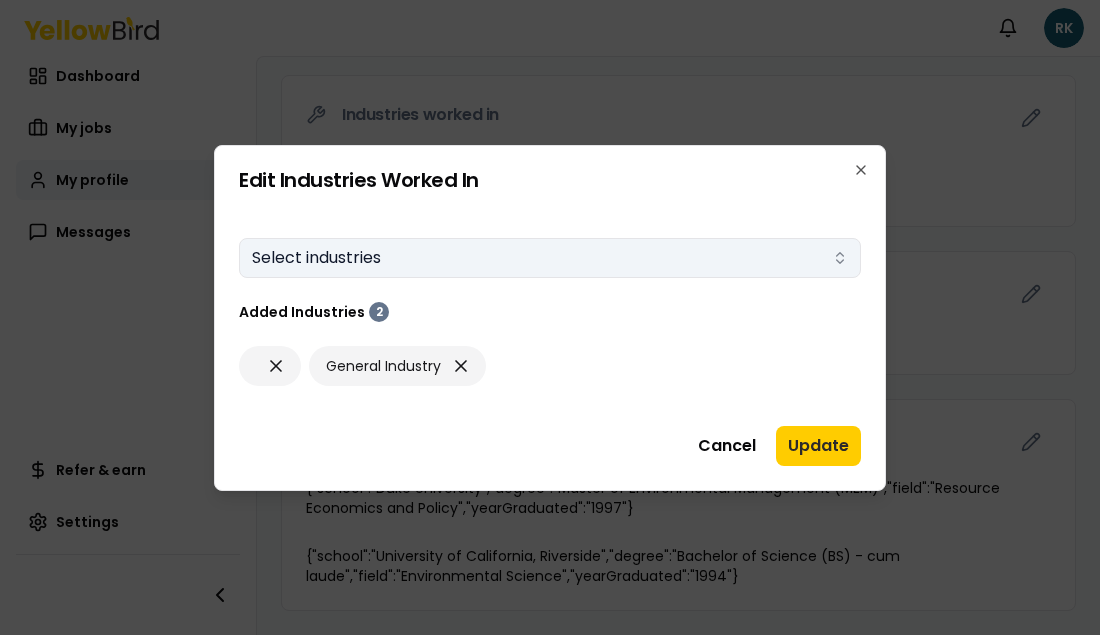 click on "Select industries" at bounding box center [550, 258] 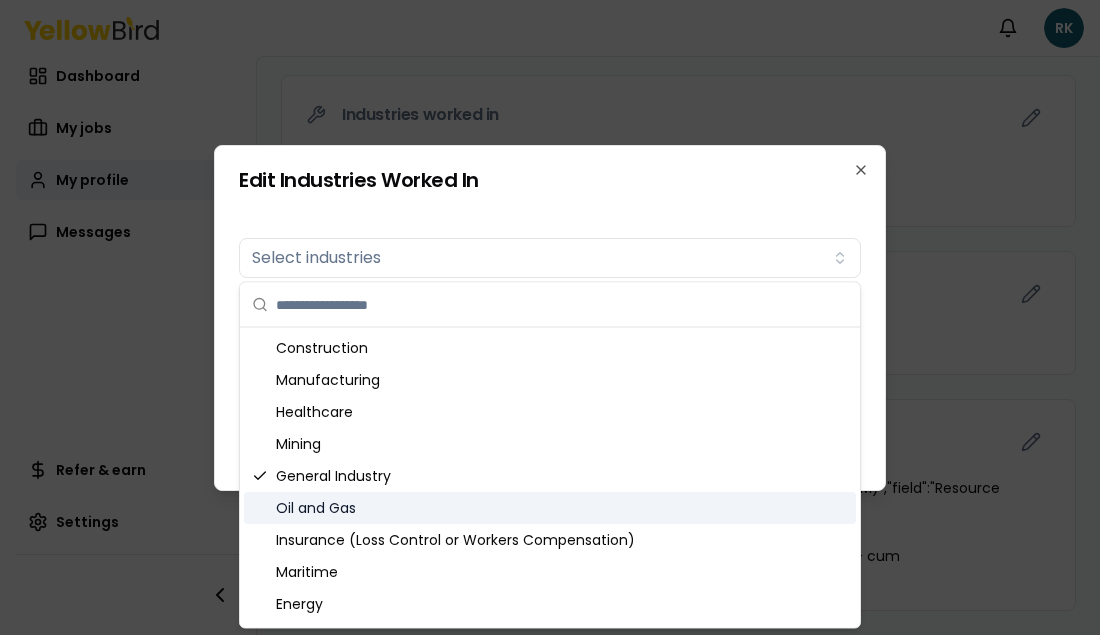 click on "Oil and Gas" at bounding box center (550, 508) 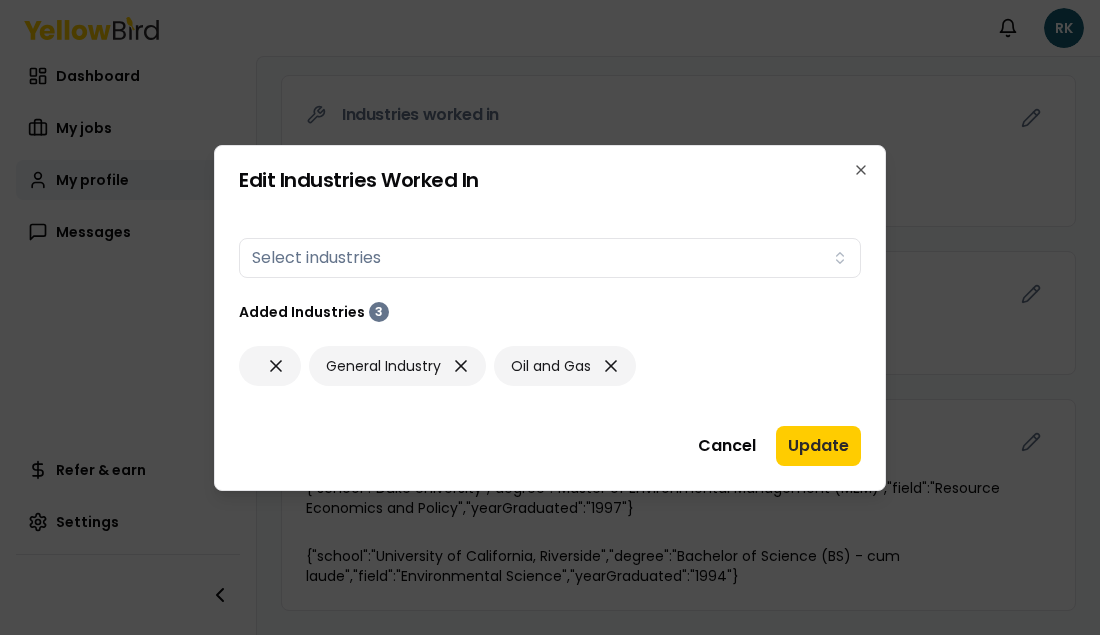 click on "Edit Industries Worked In Industries worked in Select industries Added Industries 3 General Industry Oil and Gas Cancel Update Close" at bounding box center [550, 318] 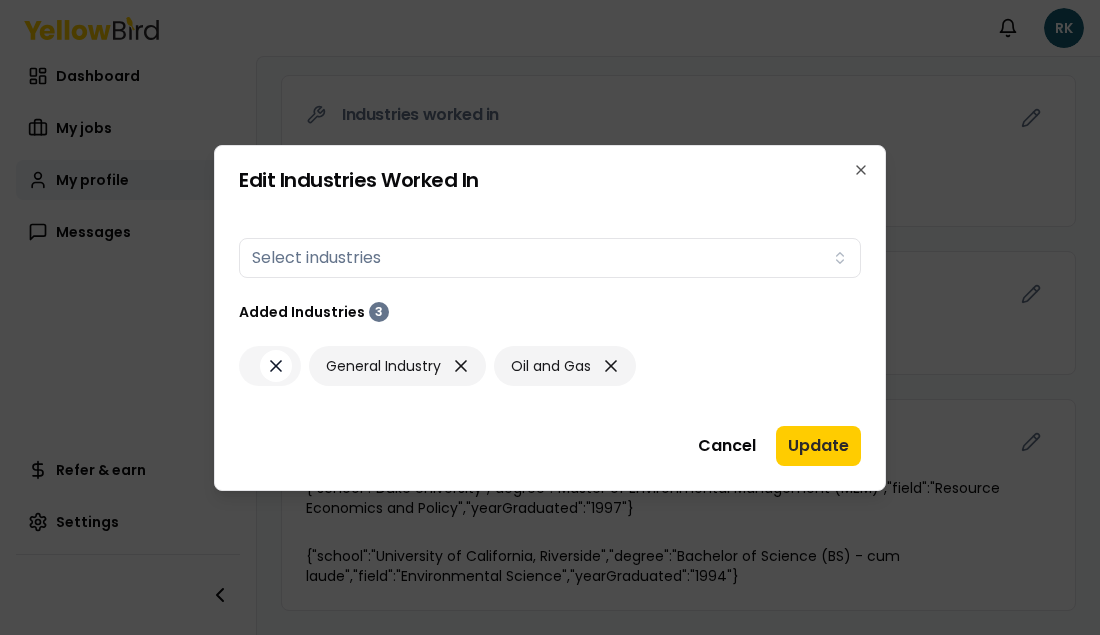 click 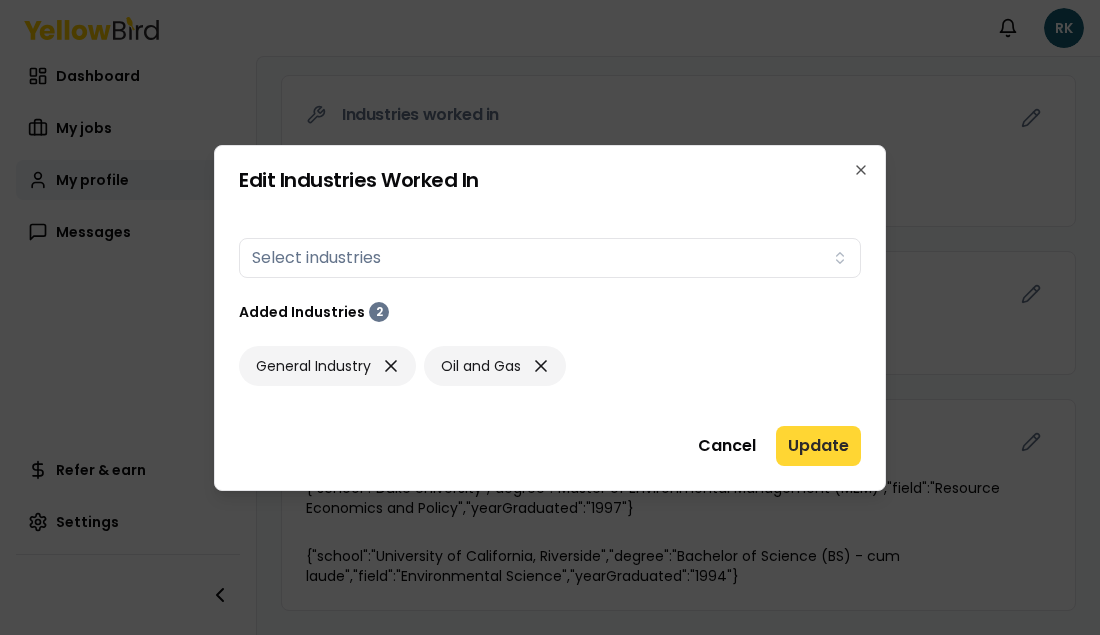 click on "Update" at bounding box center [818, 446] 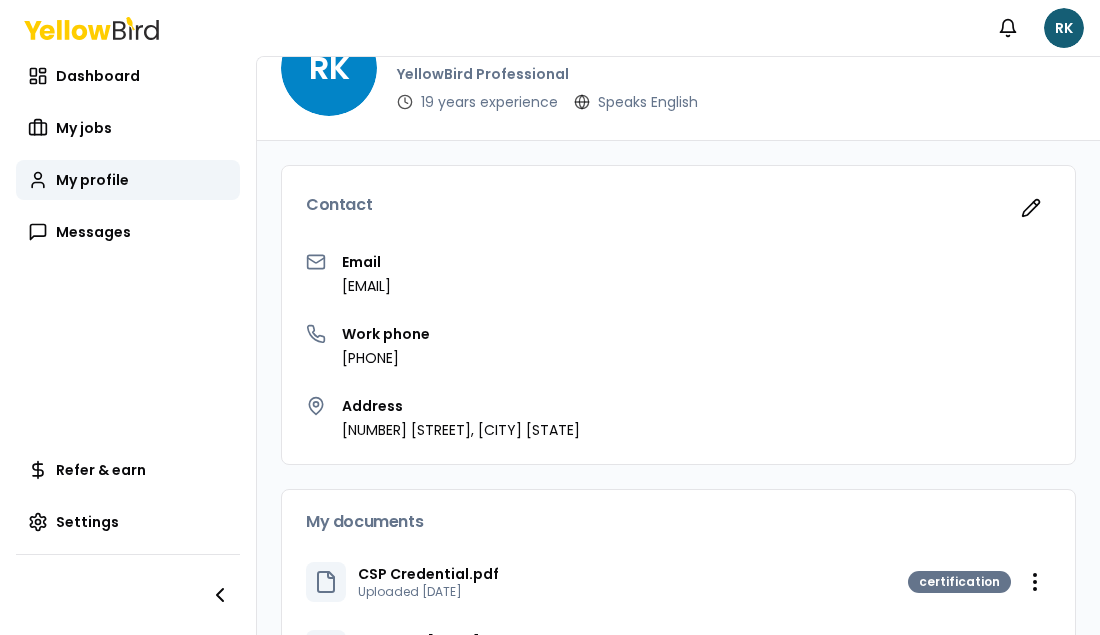 scroll, scrollTop: 0, scrollLeft: 0, axis: both 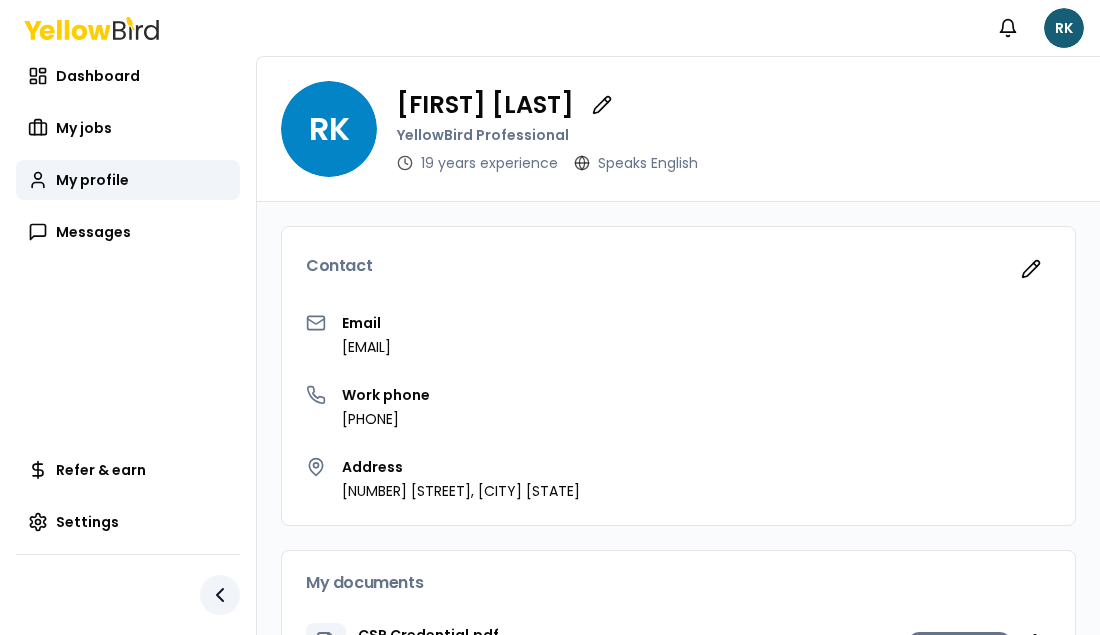 click 